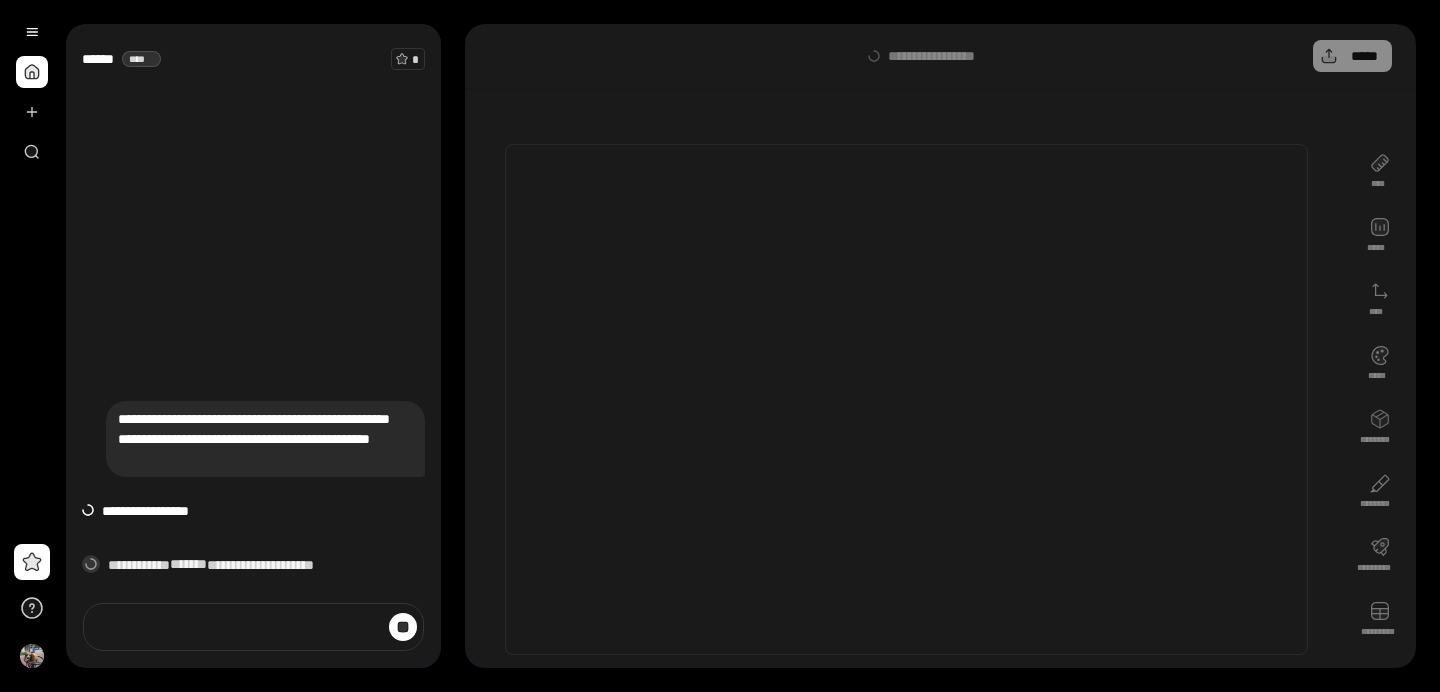 scroll, scrollTop: 0, scrollLeft: 0, axis: both 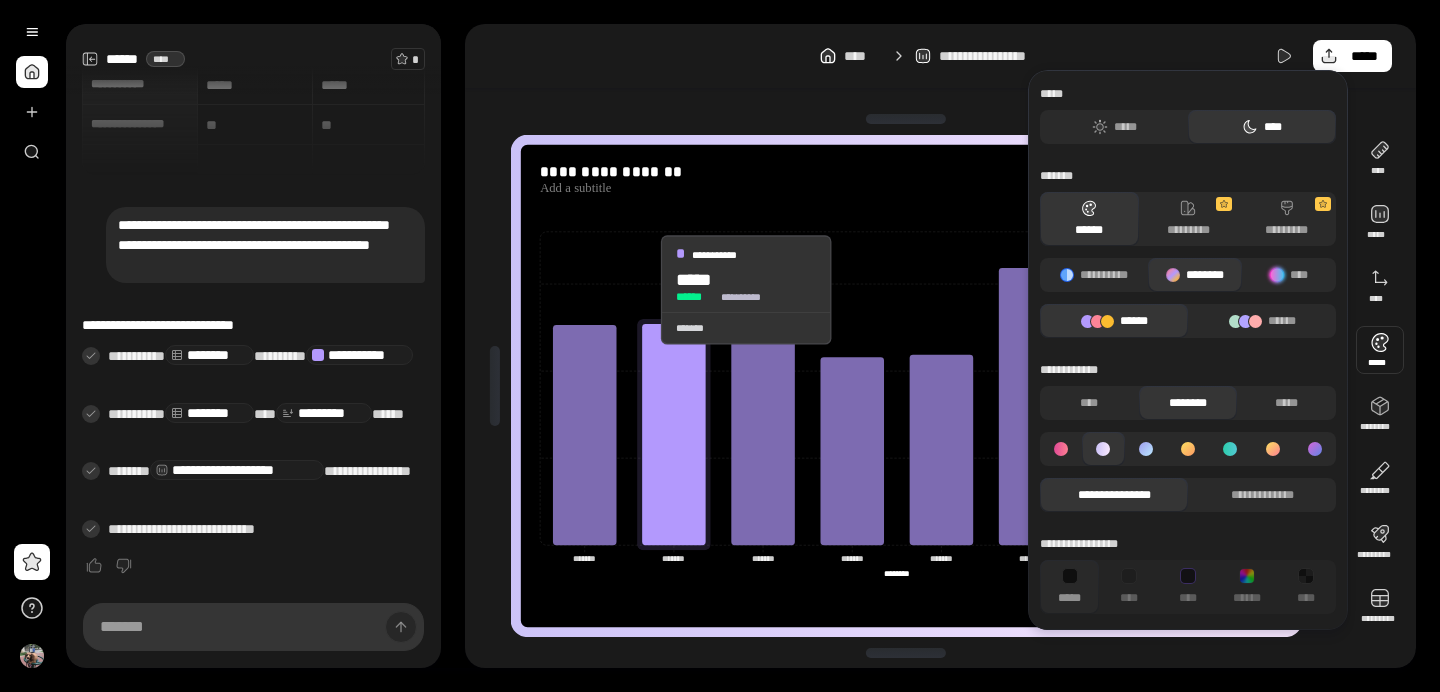 click 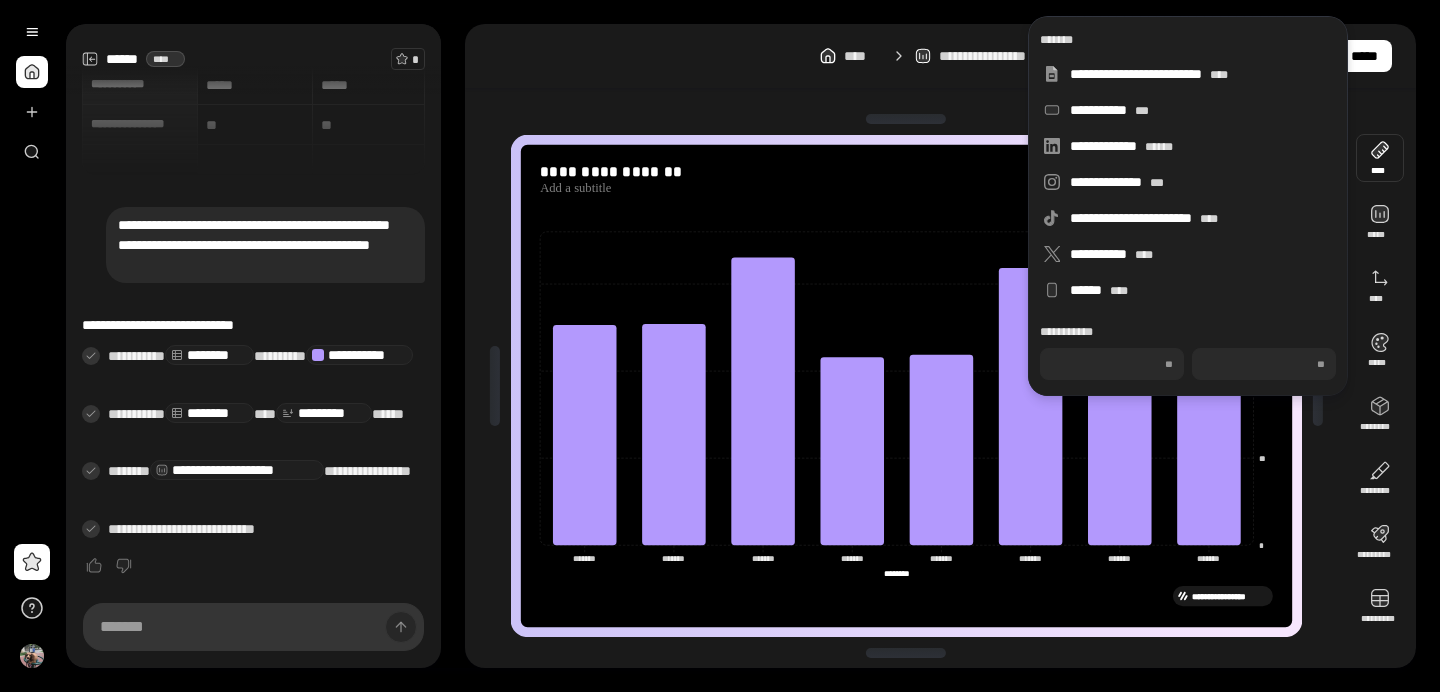 click on "**********" at bounding box center (906, 596) 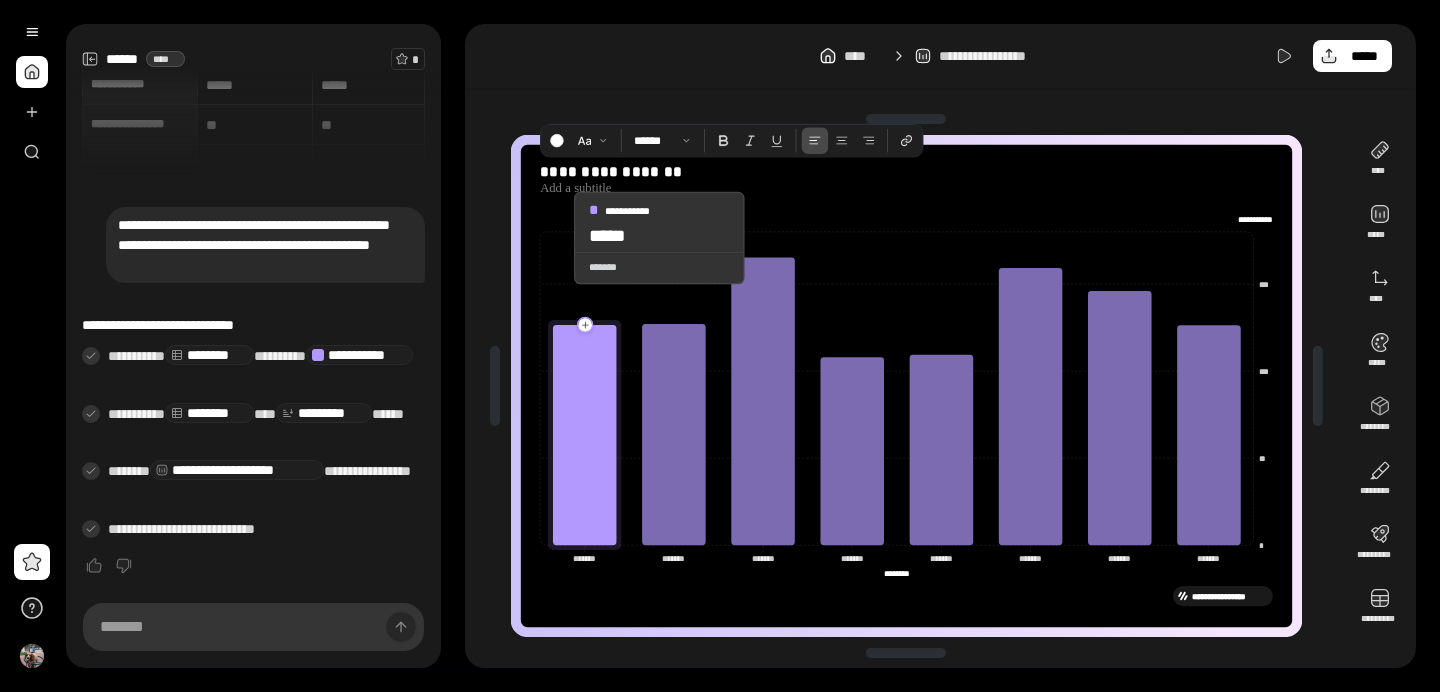 click 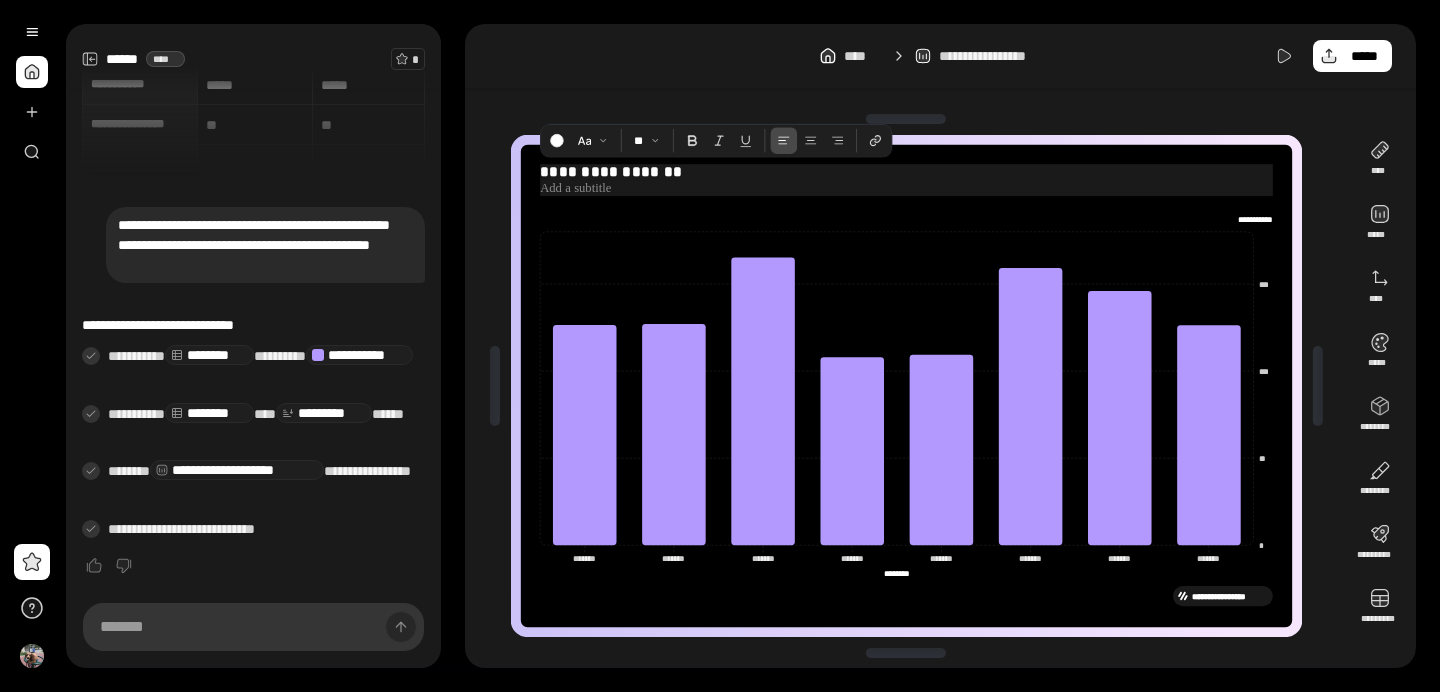 click on "**********" at bounding box center [906, 172] 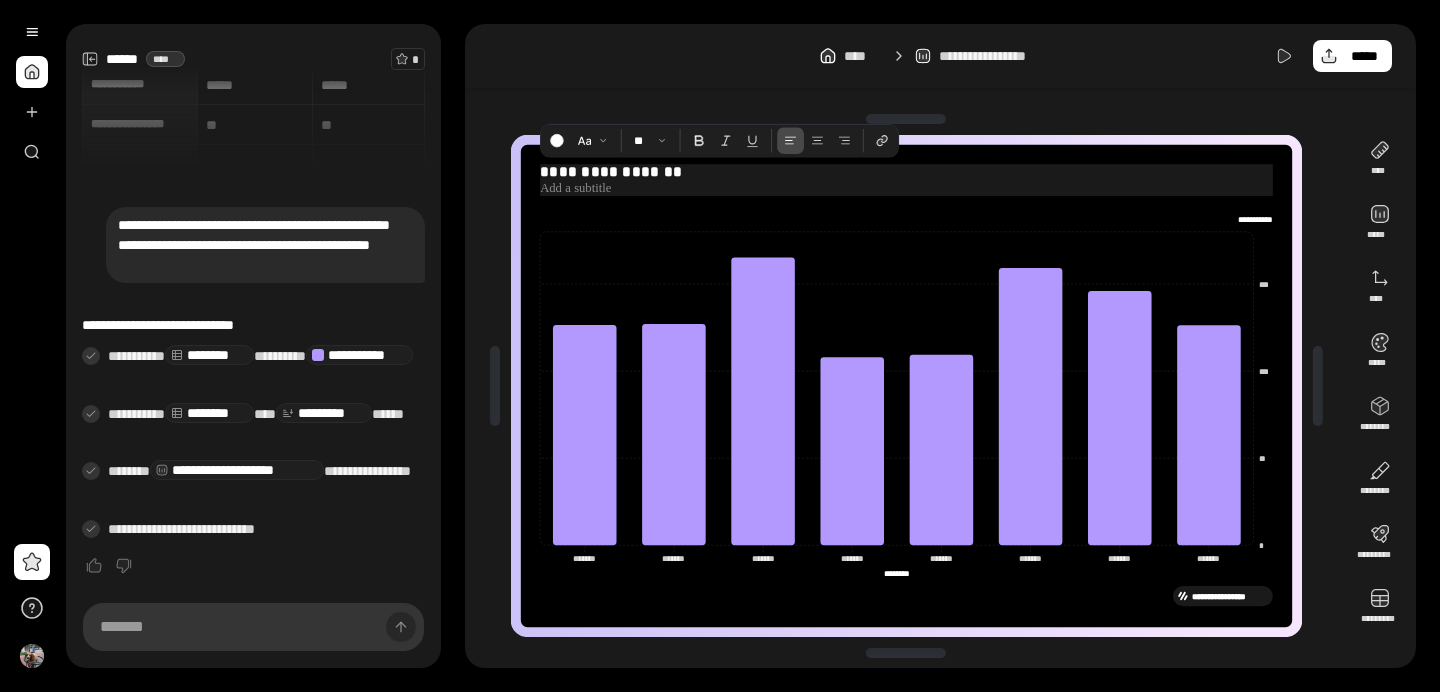 click on "**********" at bounding box center (906, 172) 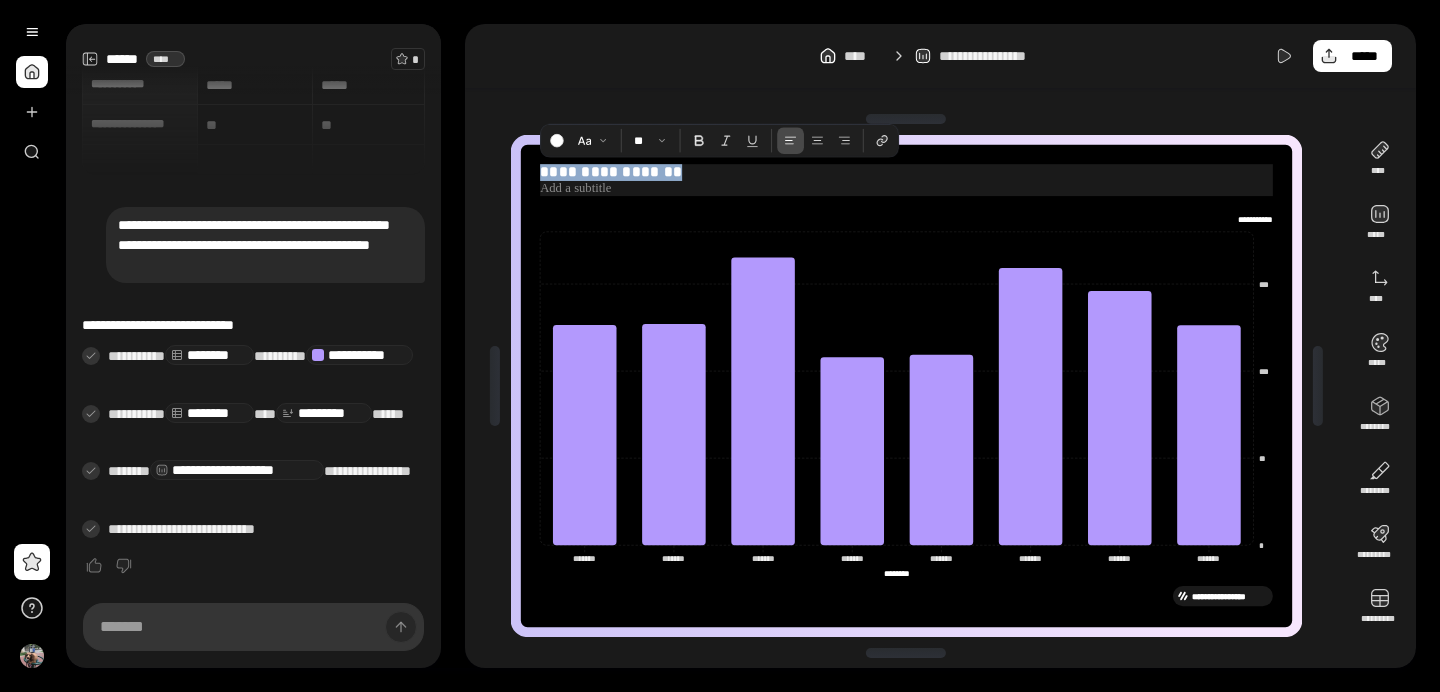 drag, startPoint x: 691, startPoint y: 176, endPoint x: 538, endPoint y: 177, distance: 153.00327 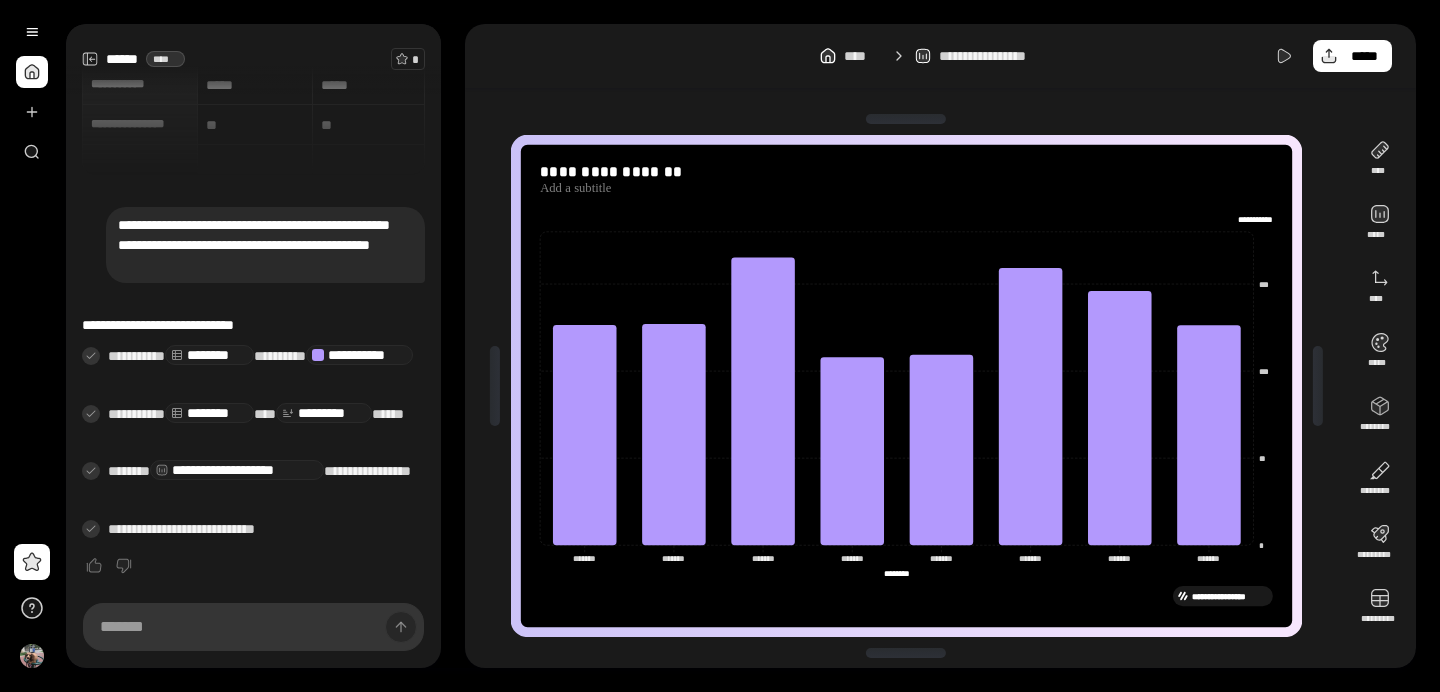 click on "**********" at bounding box center (265, 245) 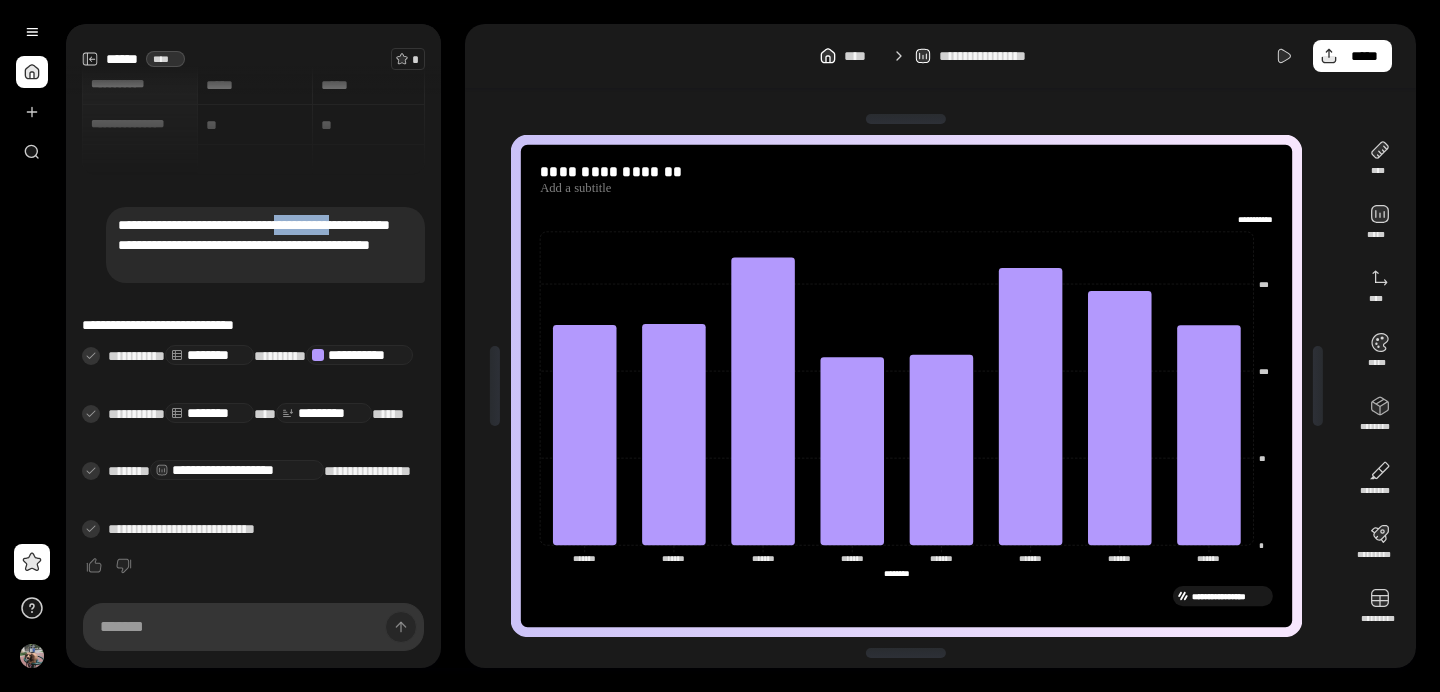 drag, startPoint x: 118, startPoint y: 245, endPoint x: 199, endPoint y: 246, distance: 81.00617 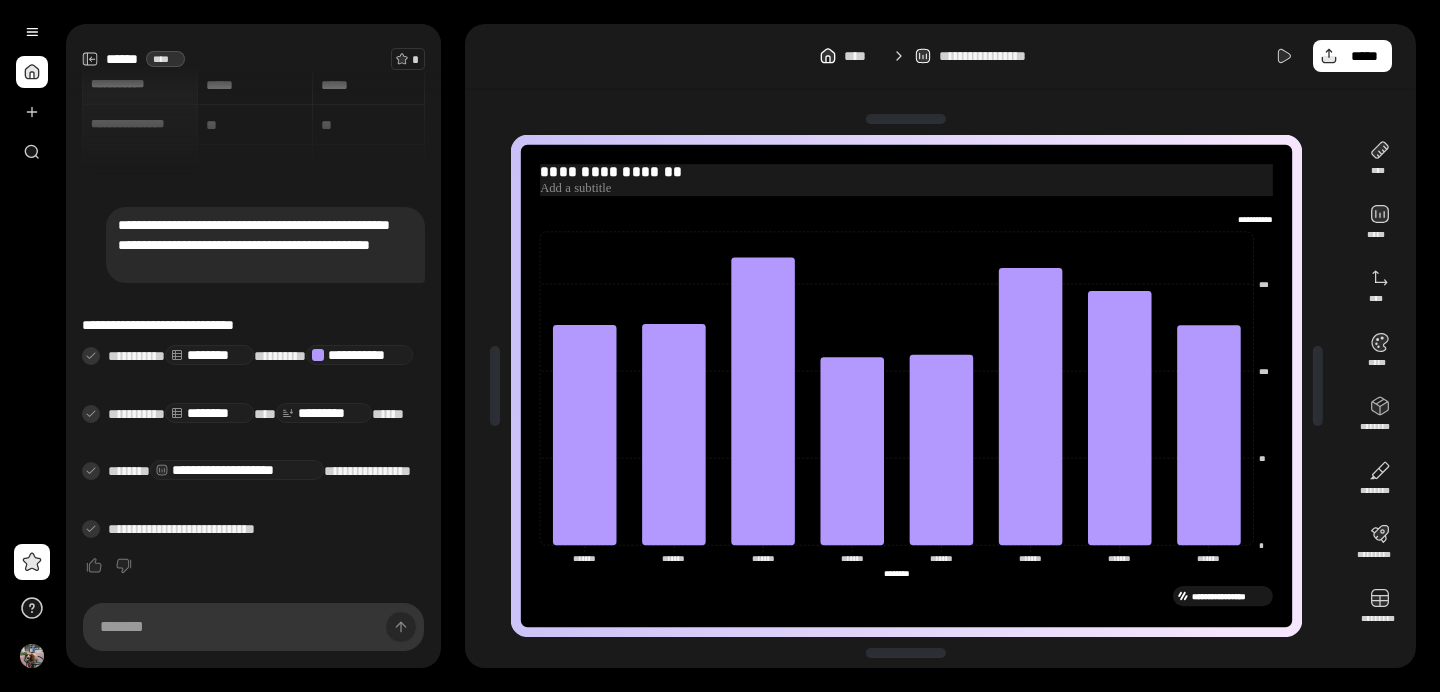 click on "**********" at bounding box center [906, 172] 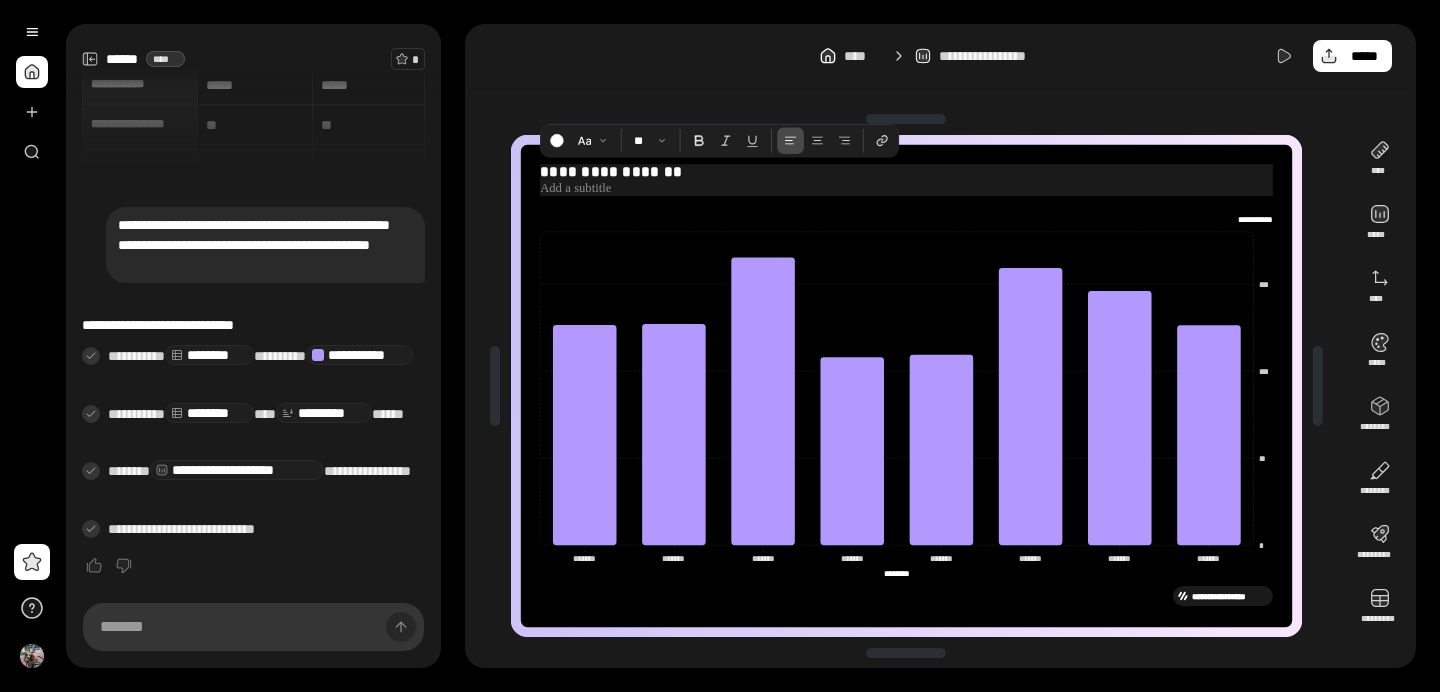 click on "**********" at bounding box center (906, 172) 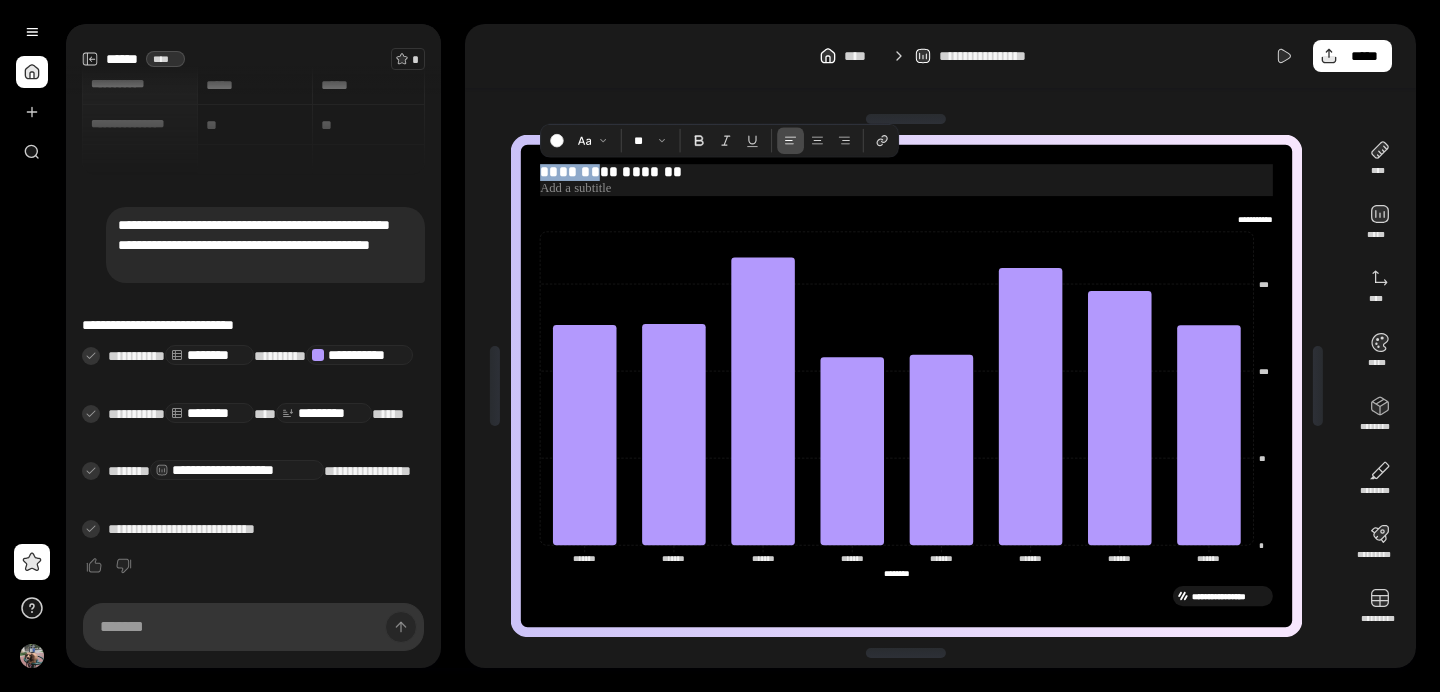 click on "**********" at bounding box center [906, 172] 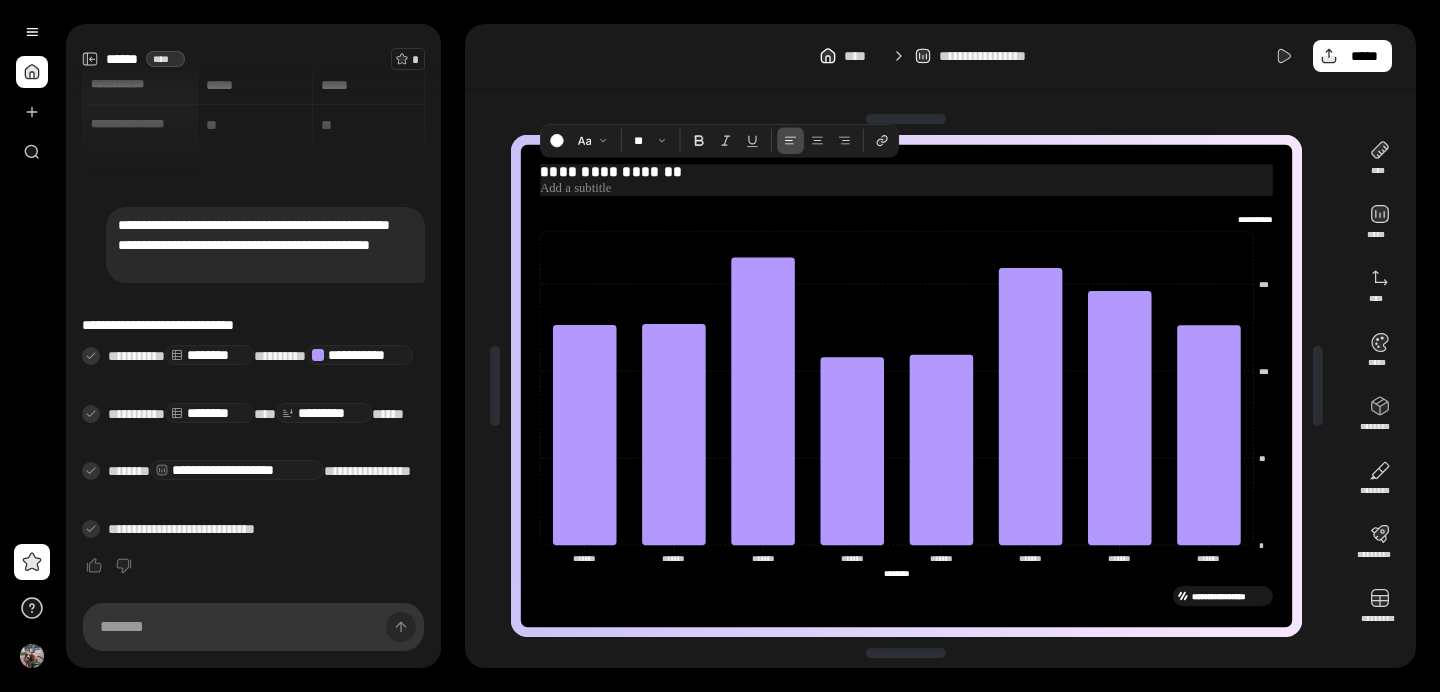 click on "**********" at bounding box center [906, 172] 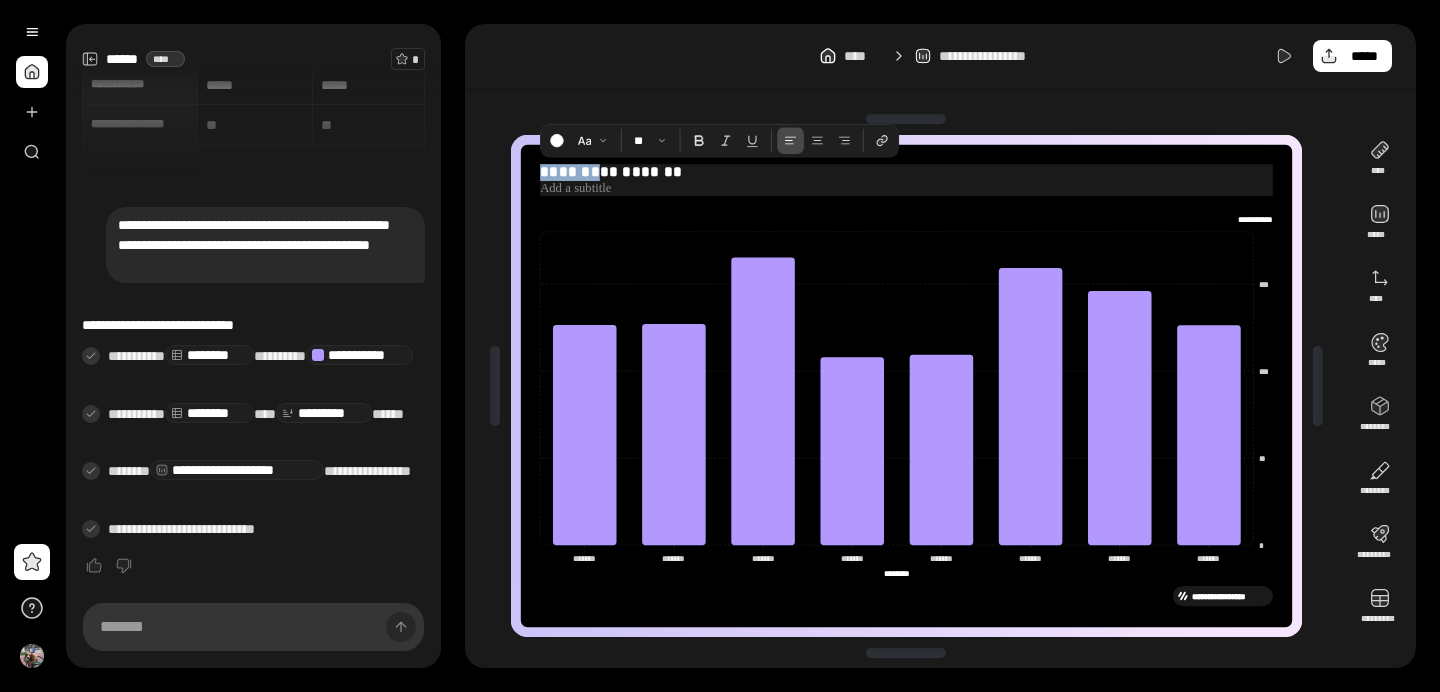 drag, startPoint x: 604, startPoint y: 174, endPoint x: 536, endPoint y: 179, distance: 68.18358 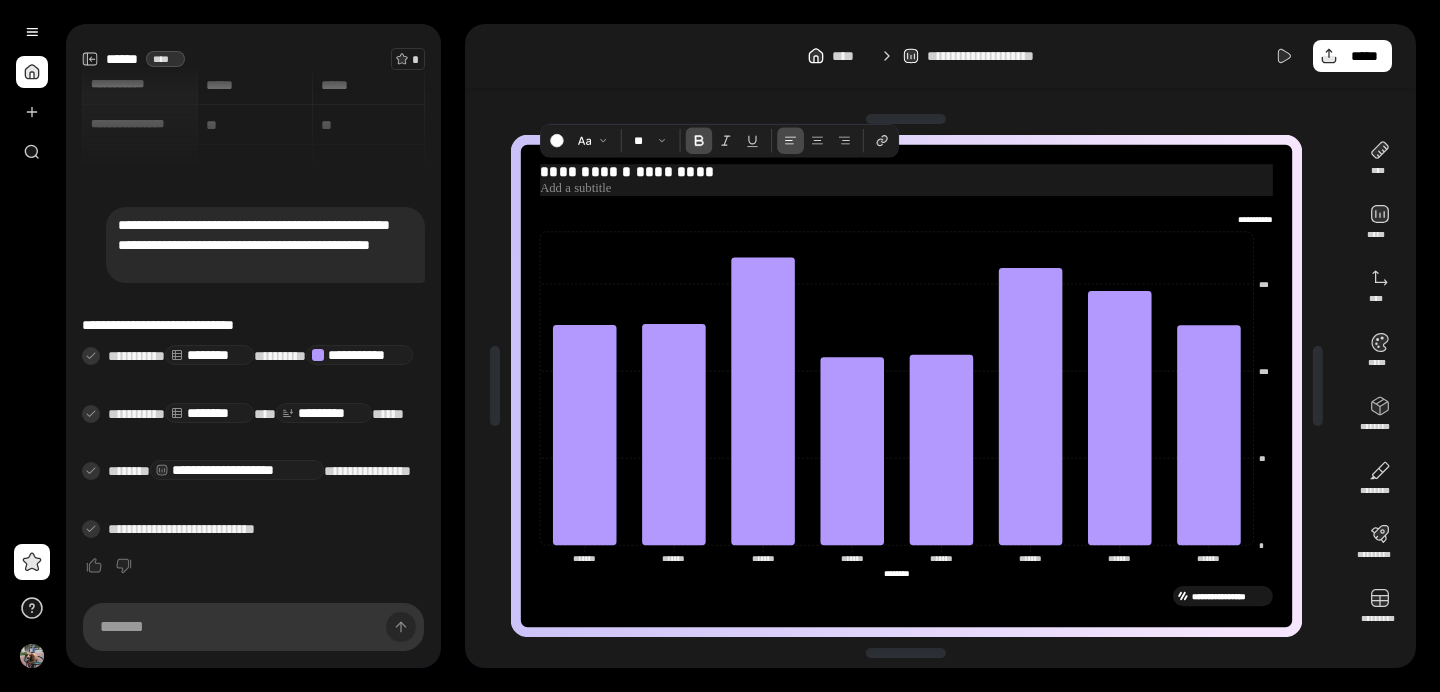 click on "**********" at bounding box center [586, 171] 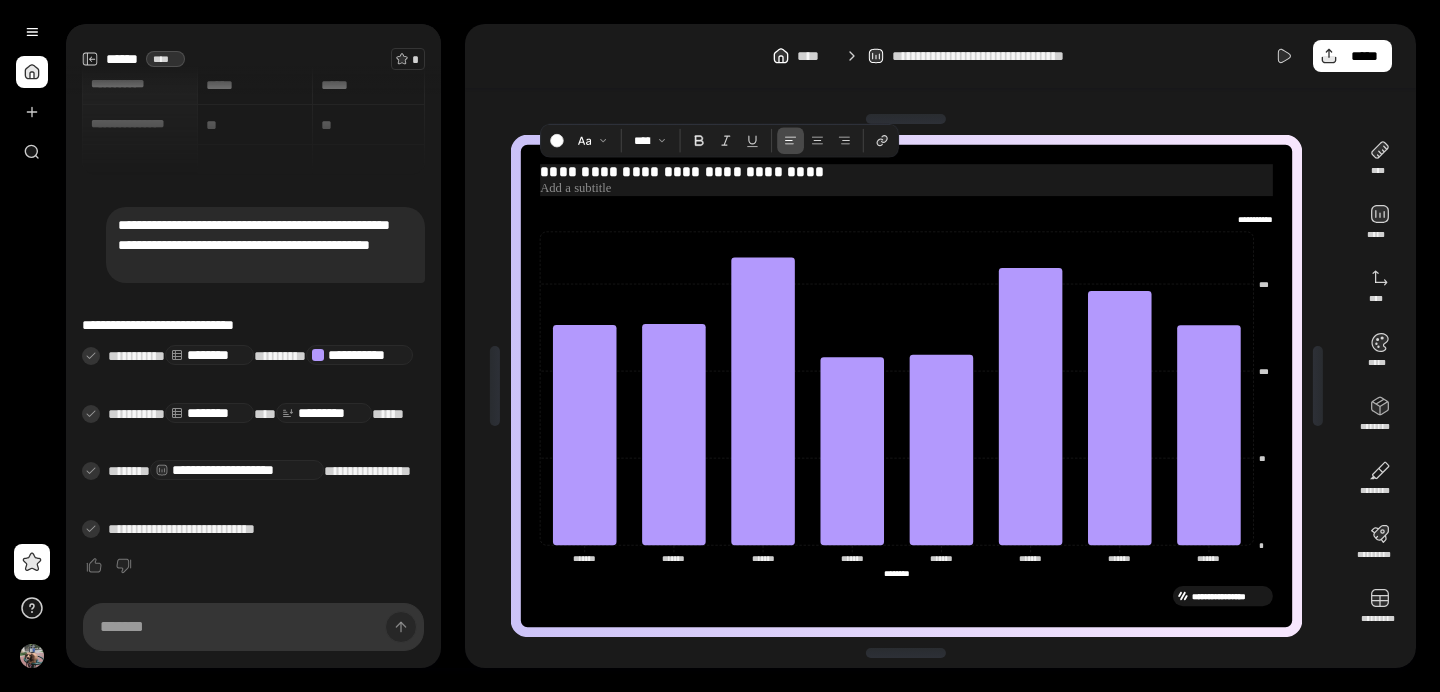 click at bounding box center [906, 188] 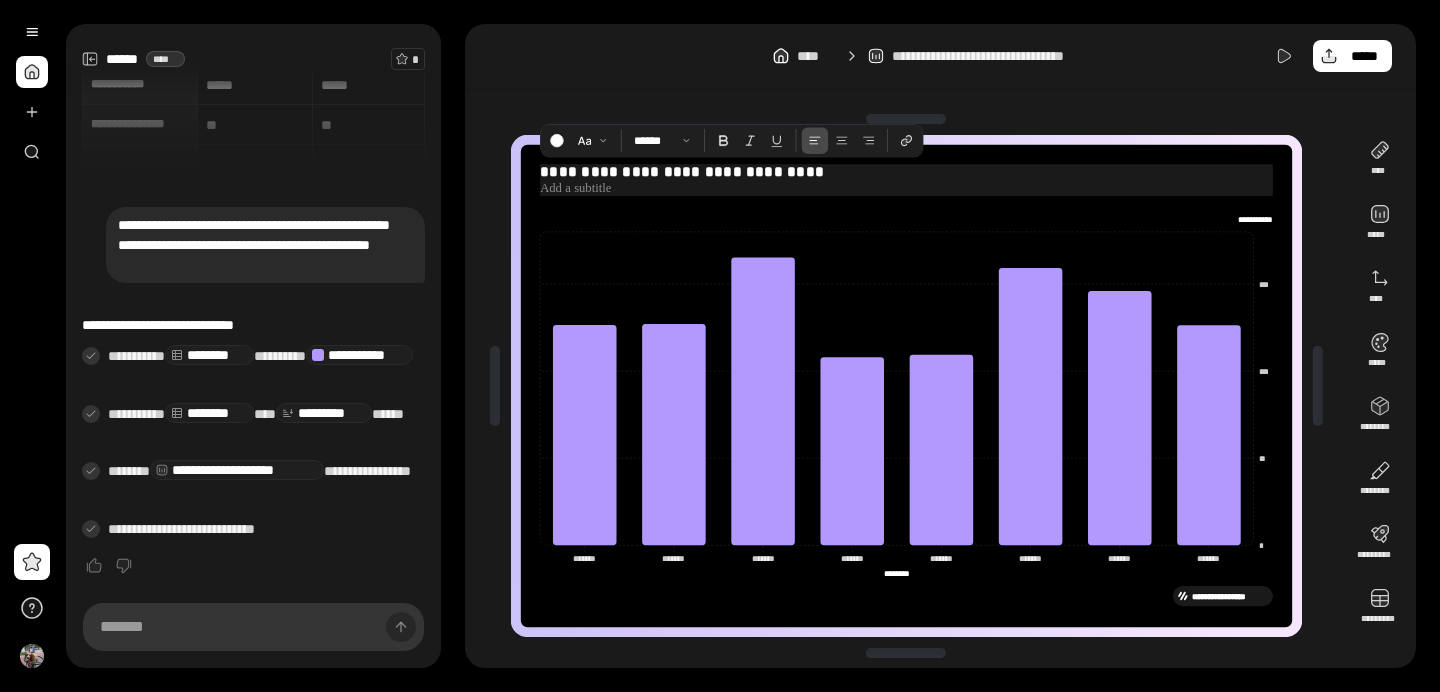 click at bounding box center [906, 188] 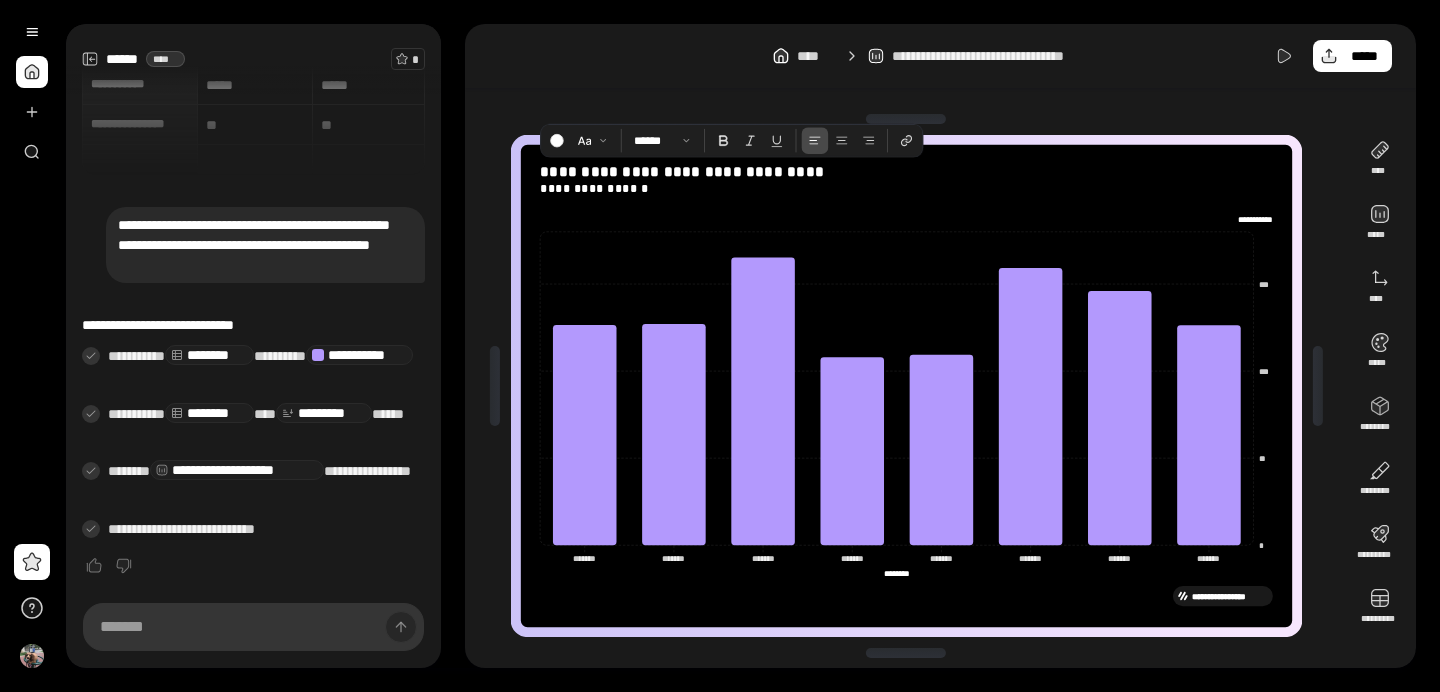 click on "**********" at bounding box center [940, 56] 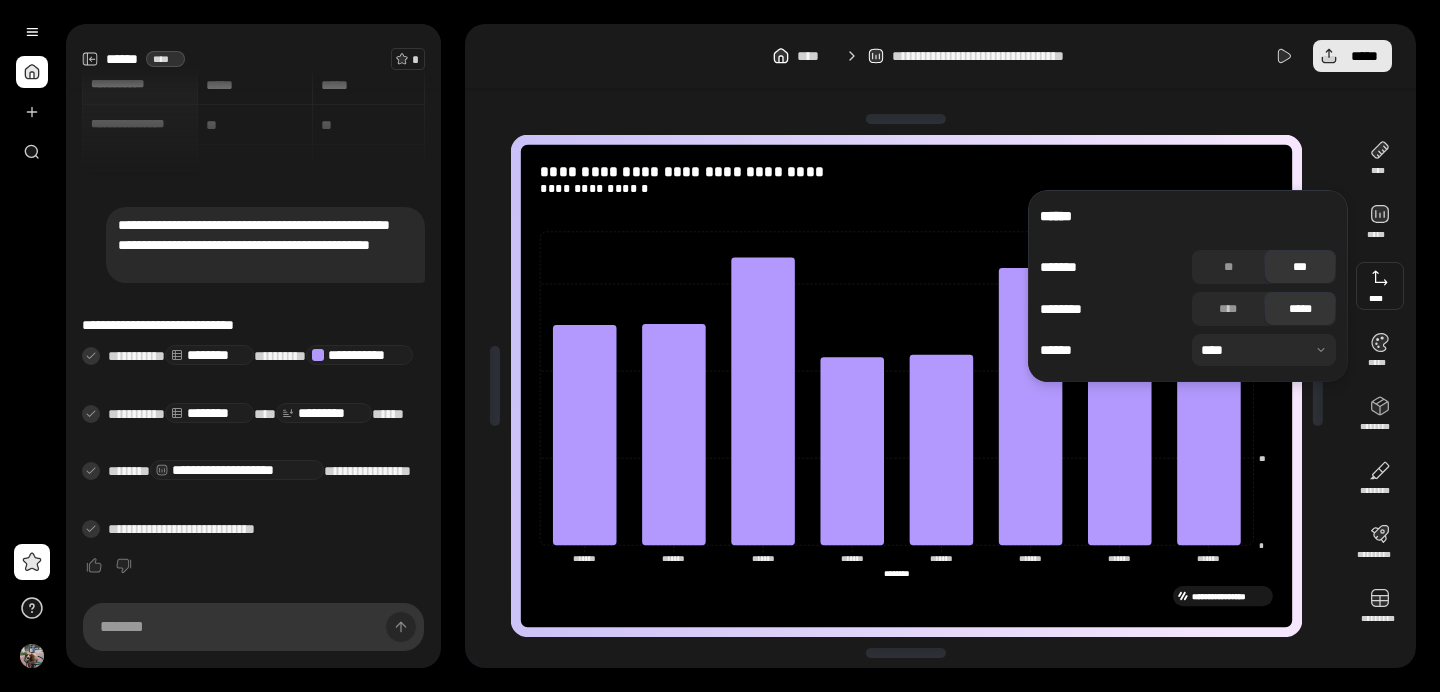 click on "*****" at bounding box center [1364, 56] 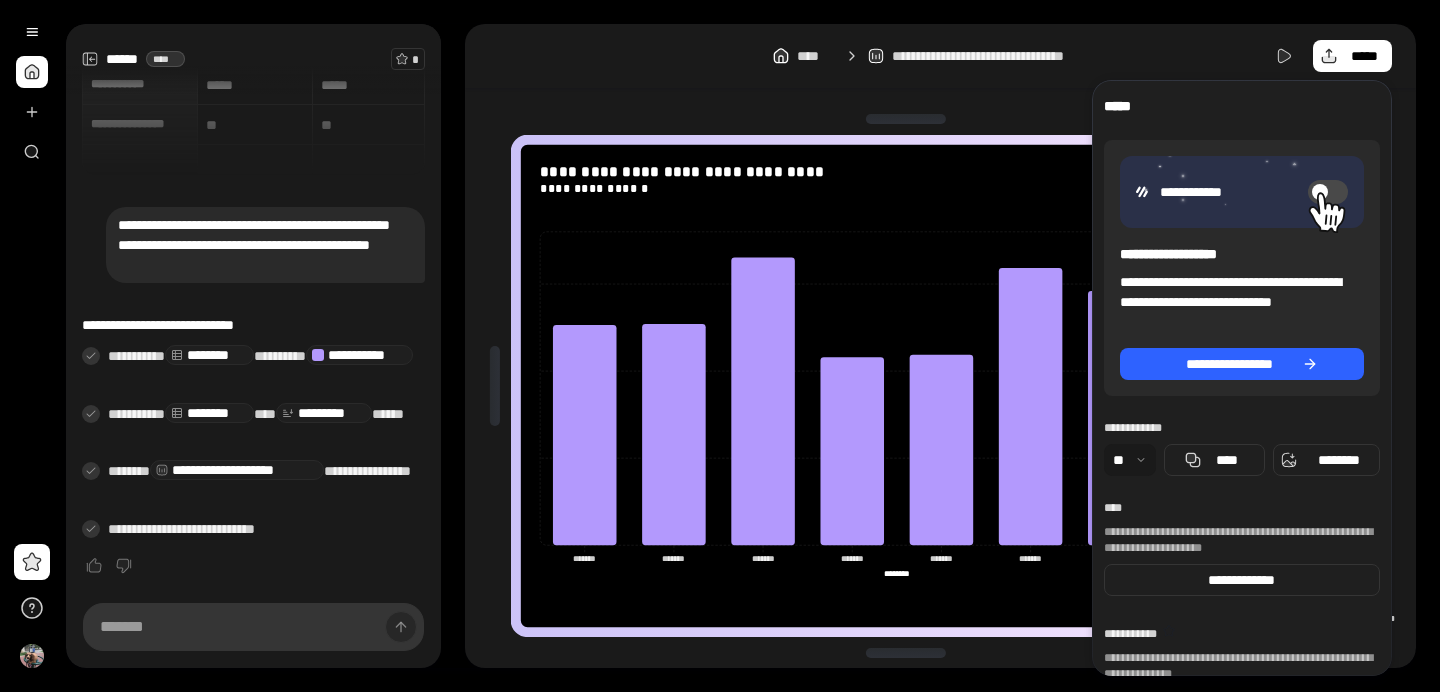 click on "*****" at bounding box center [1242, 106] 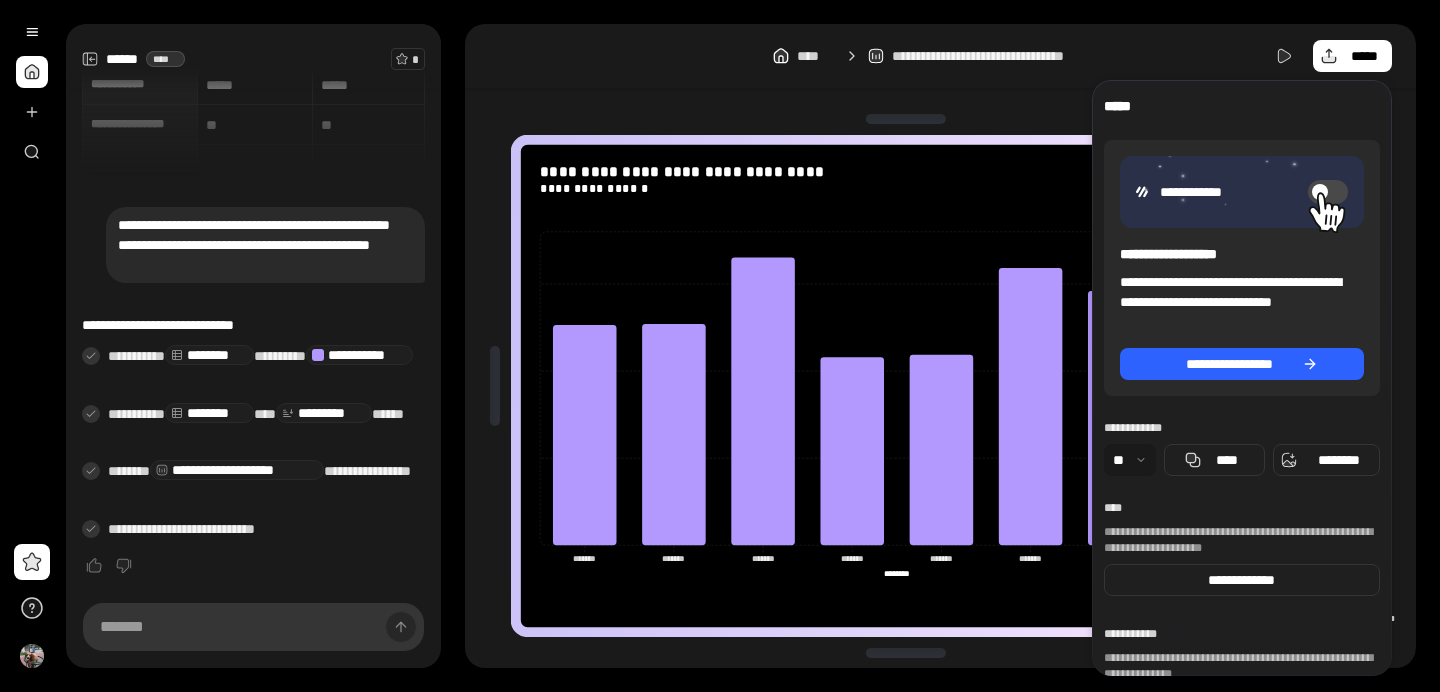 click at bounding box center (906, 119) 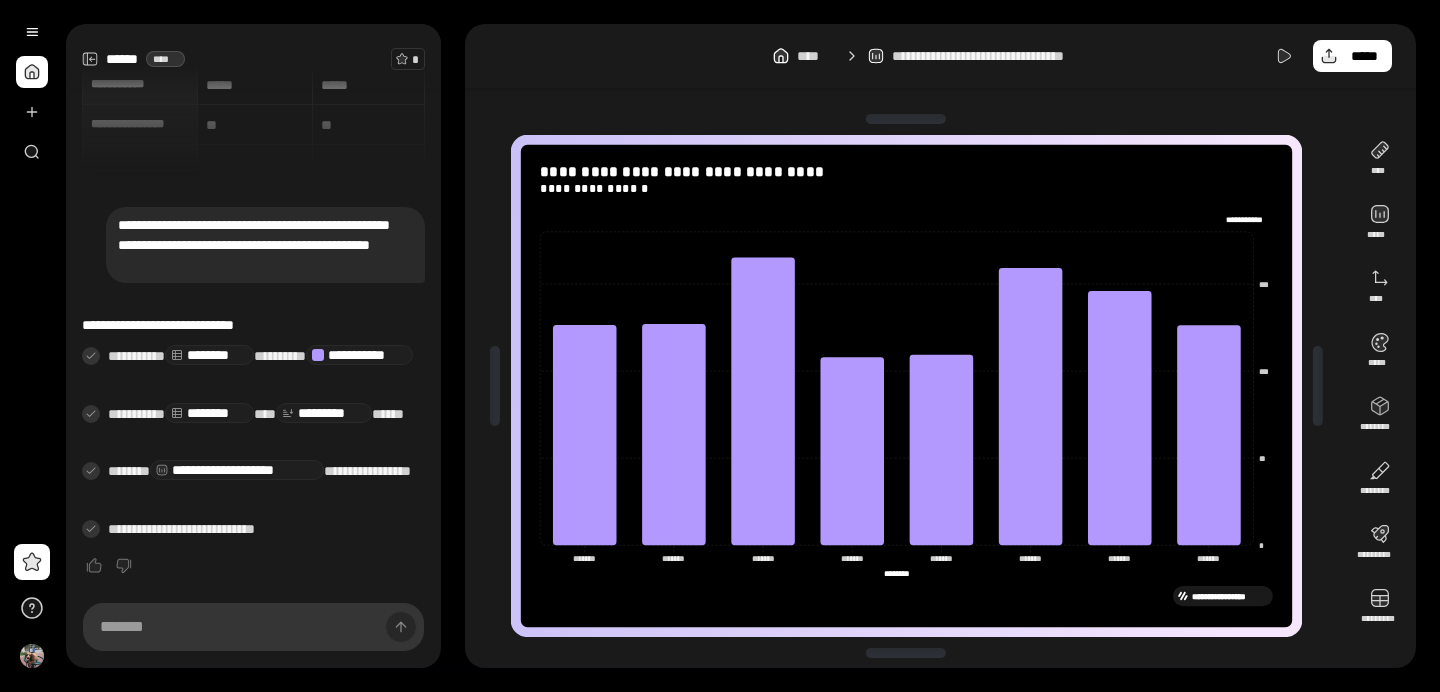 click on "**********" at bounding box center [906, 219] 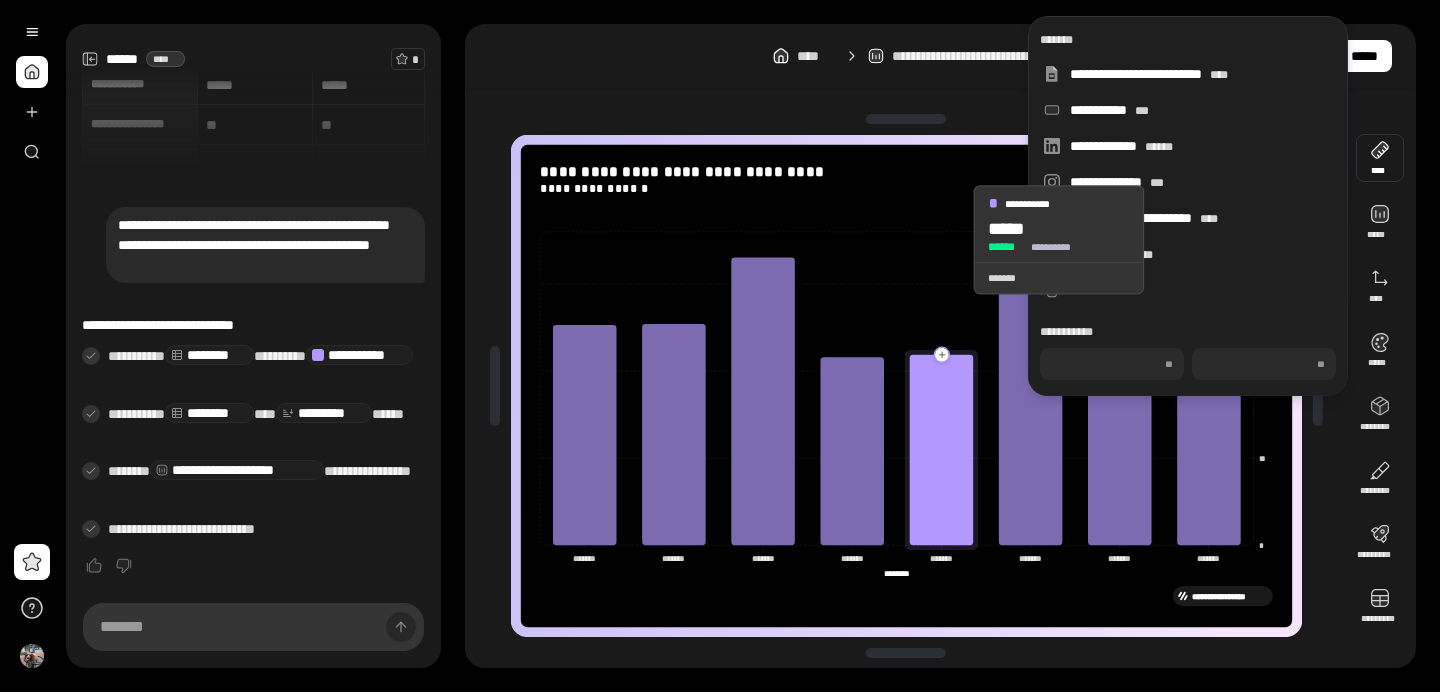 click 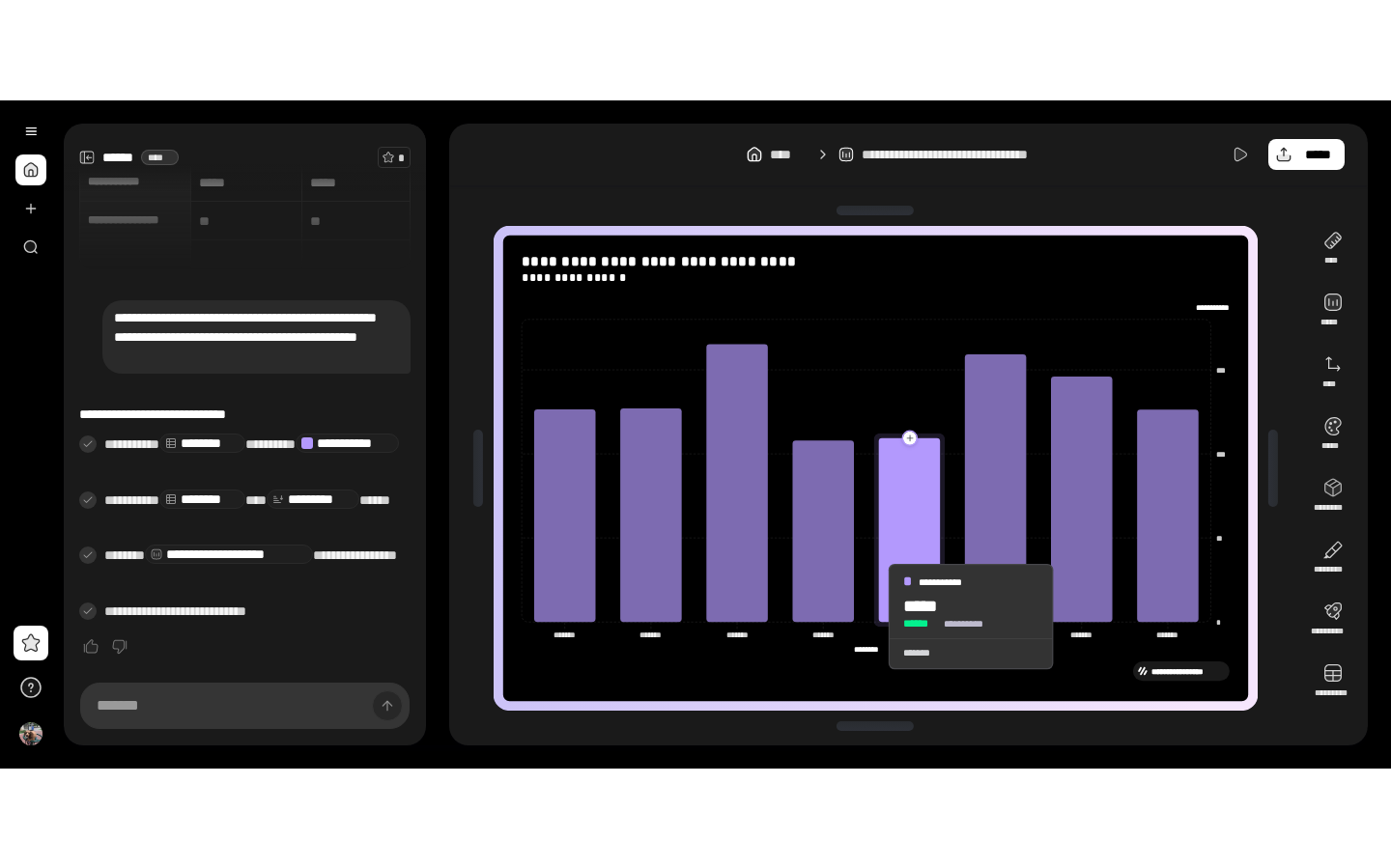scroll, scrollTop: 0, scrollLeft: 0, axis: both 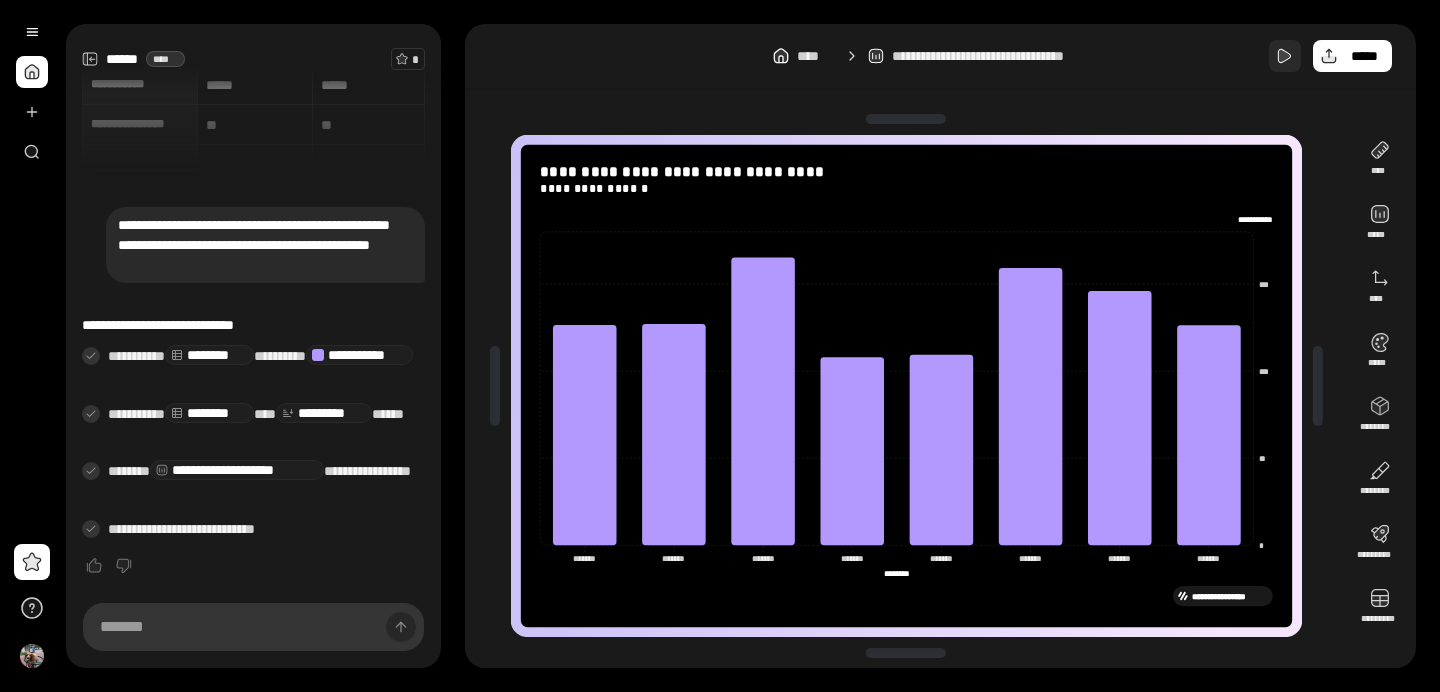 click at bounding box center (1285, 56) 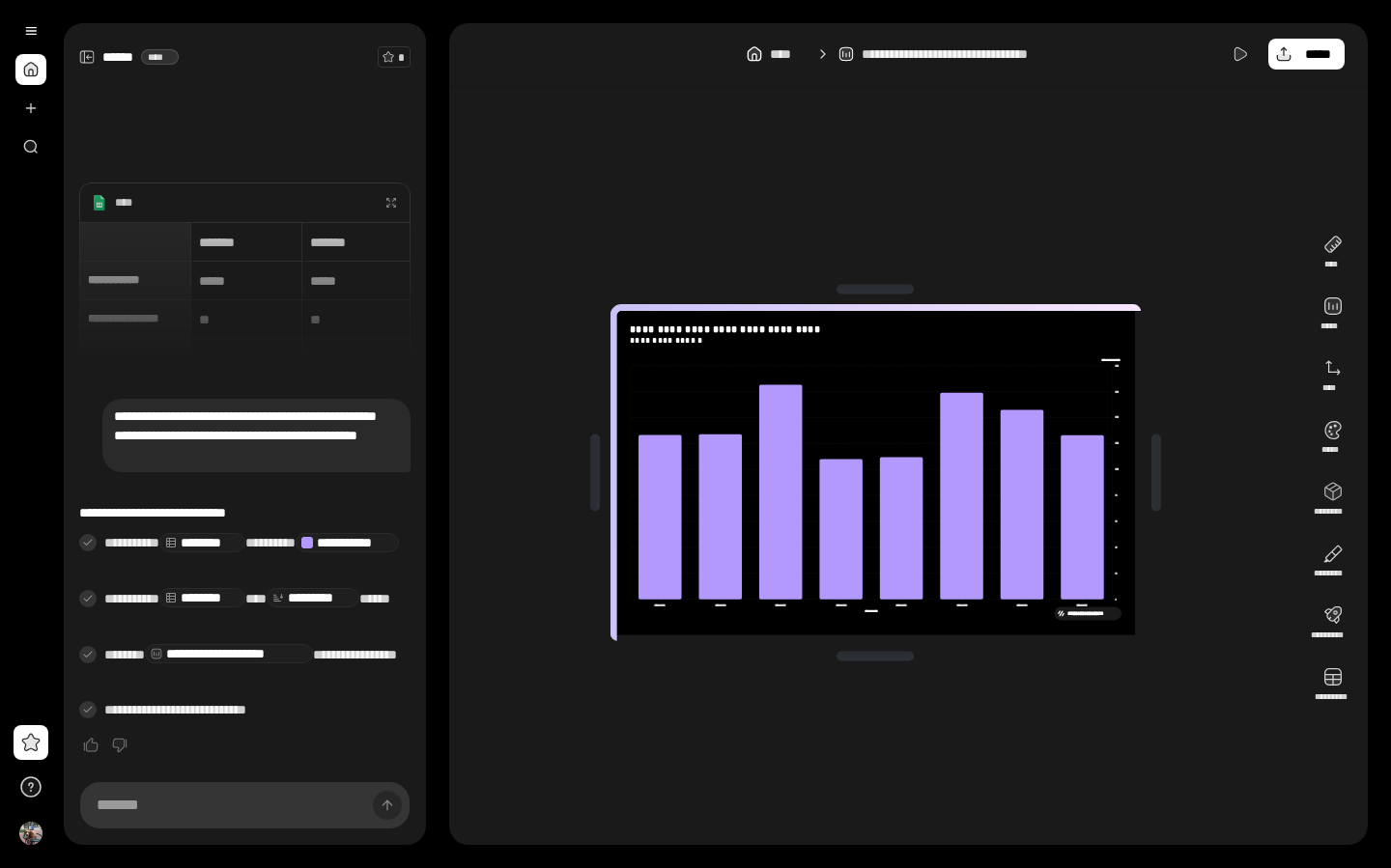 click on "**********" at bounding box center [875, 336] 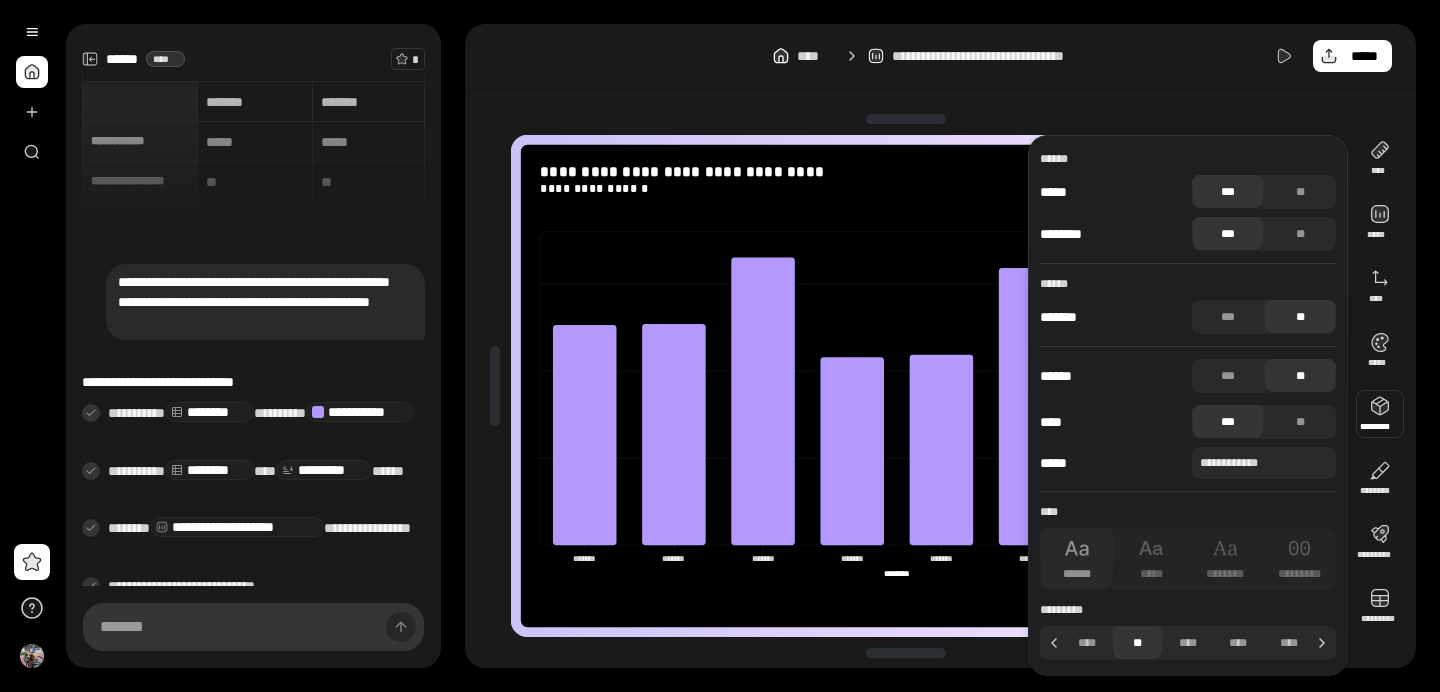 click on "**********" at bounding box center (906, 386) 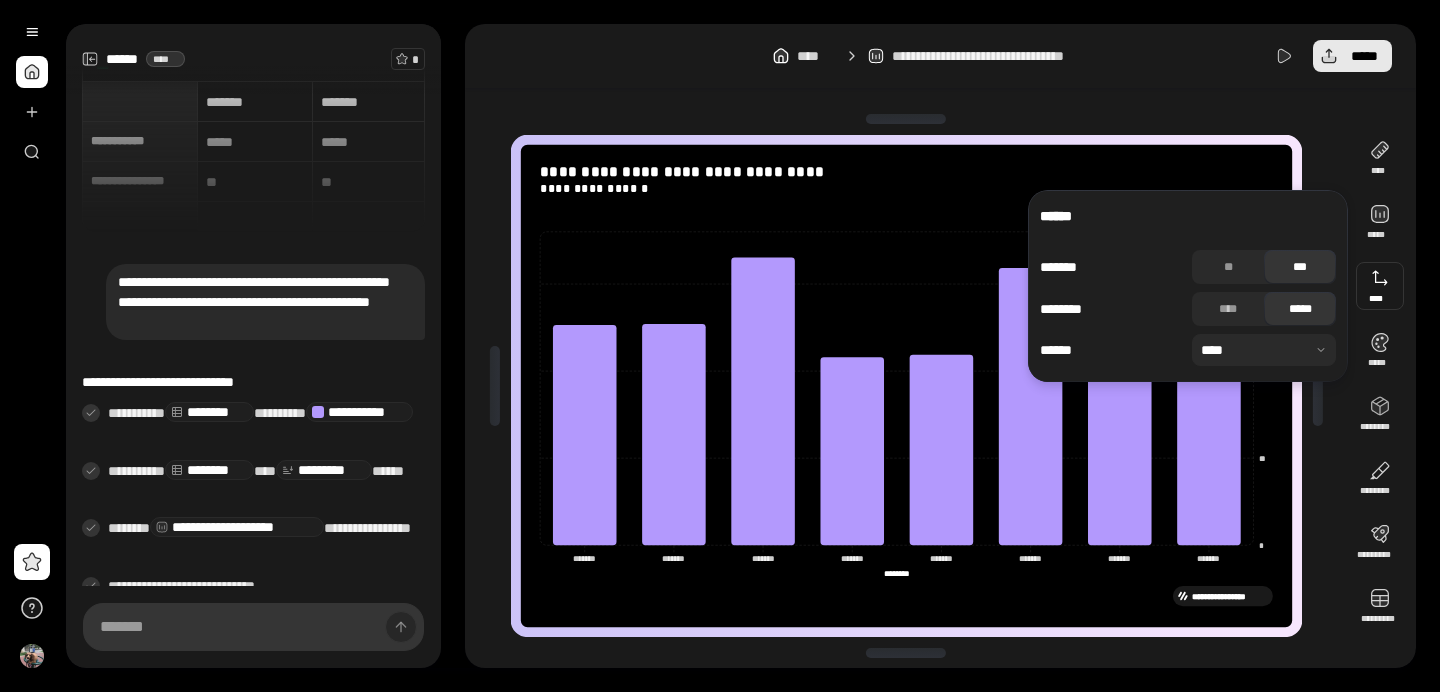 click on "*****" at bounding box center [1352, 56] 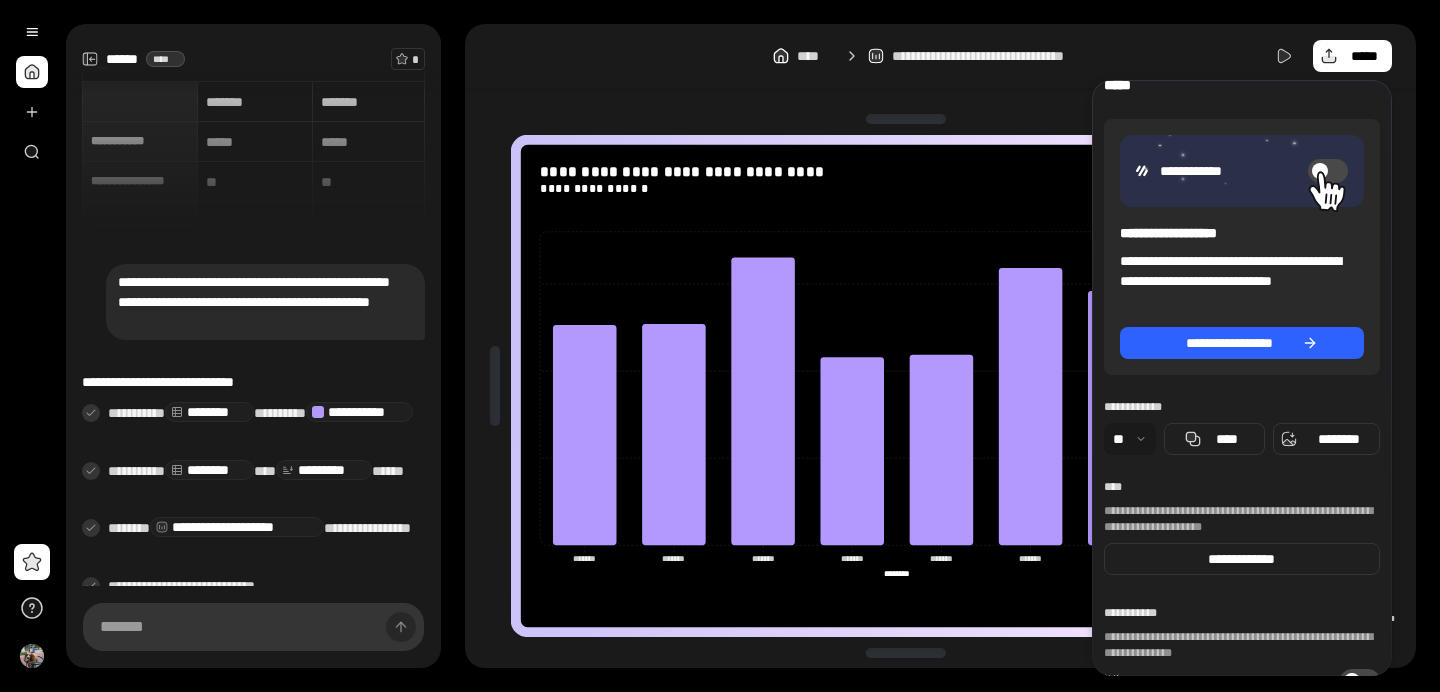 scroll, scrollTop: 94, scrollLeft: 0, axis: vertical 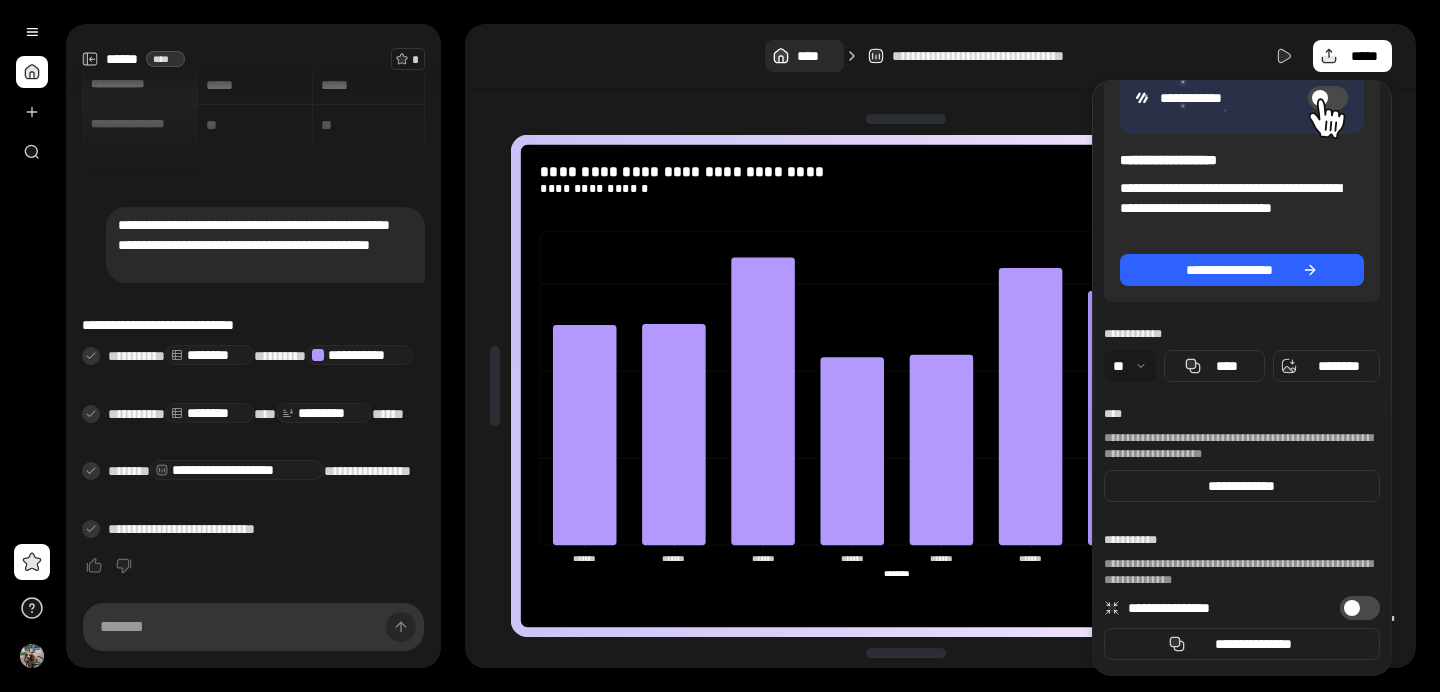 click on "****" at bounding box center [816, 56] 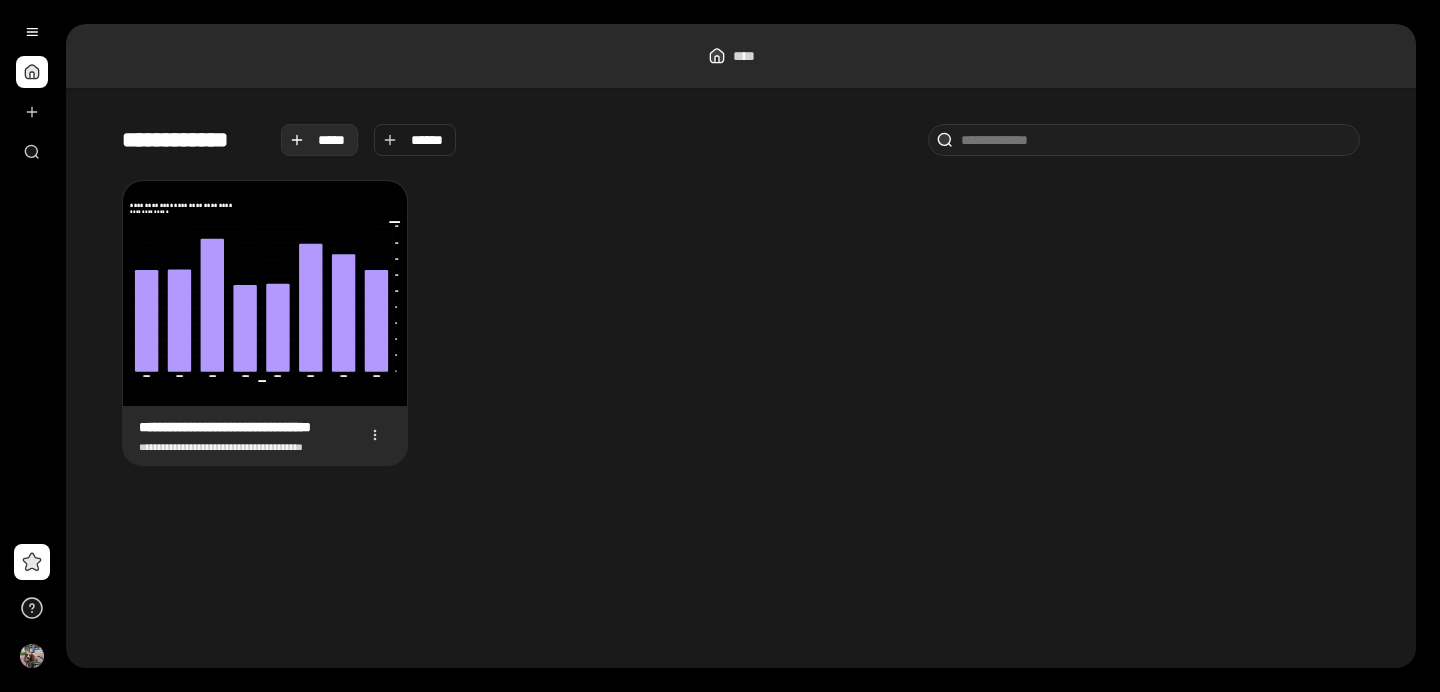 click on "*****" at bounding box center (332, 140) 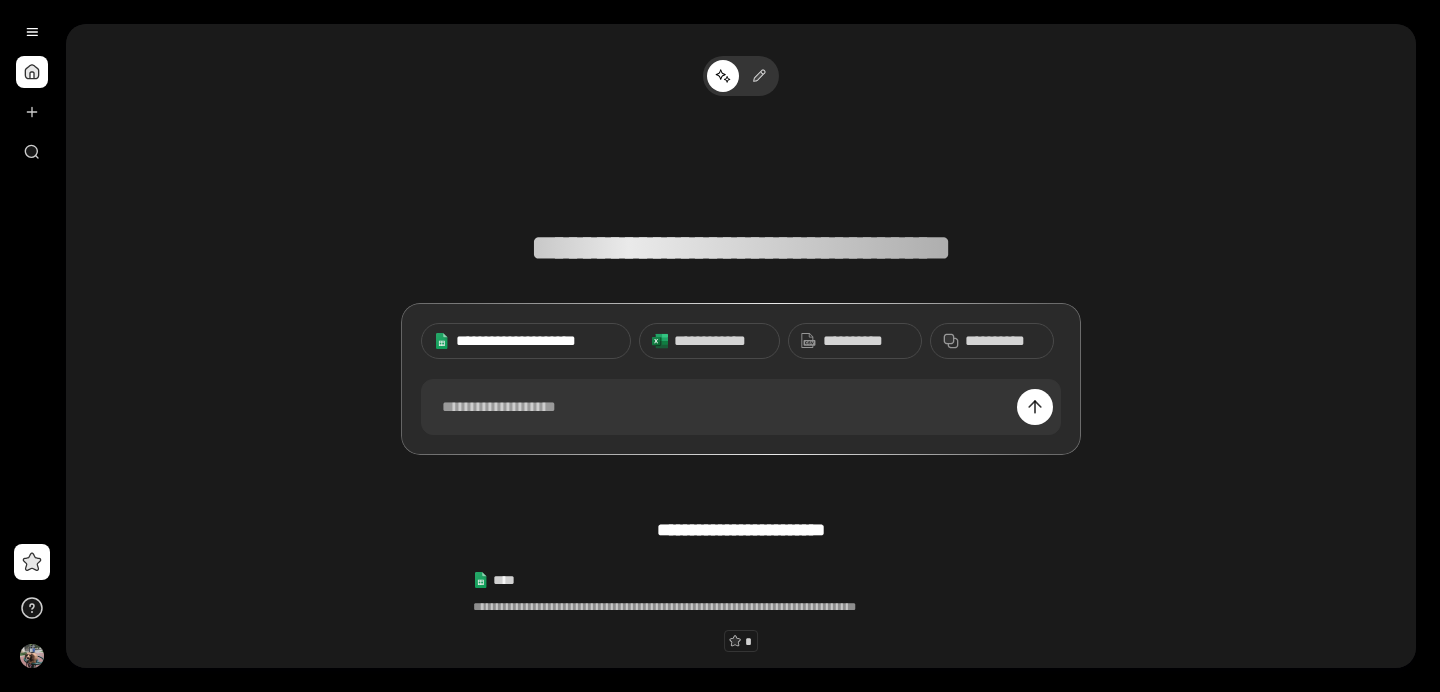 click on "**********" at bounding box center (537, 341) 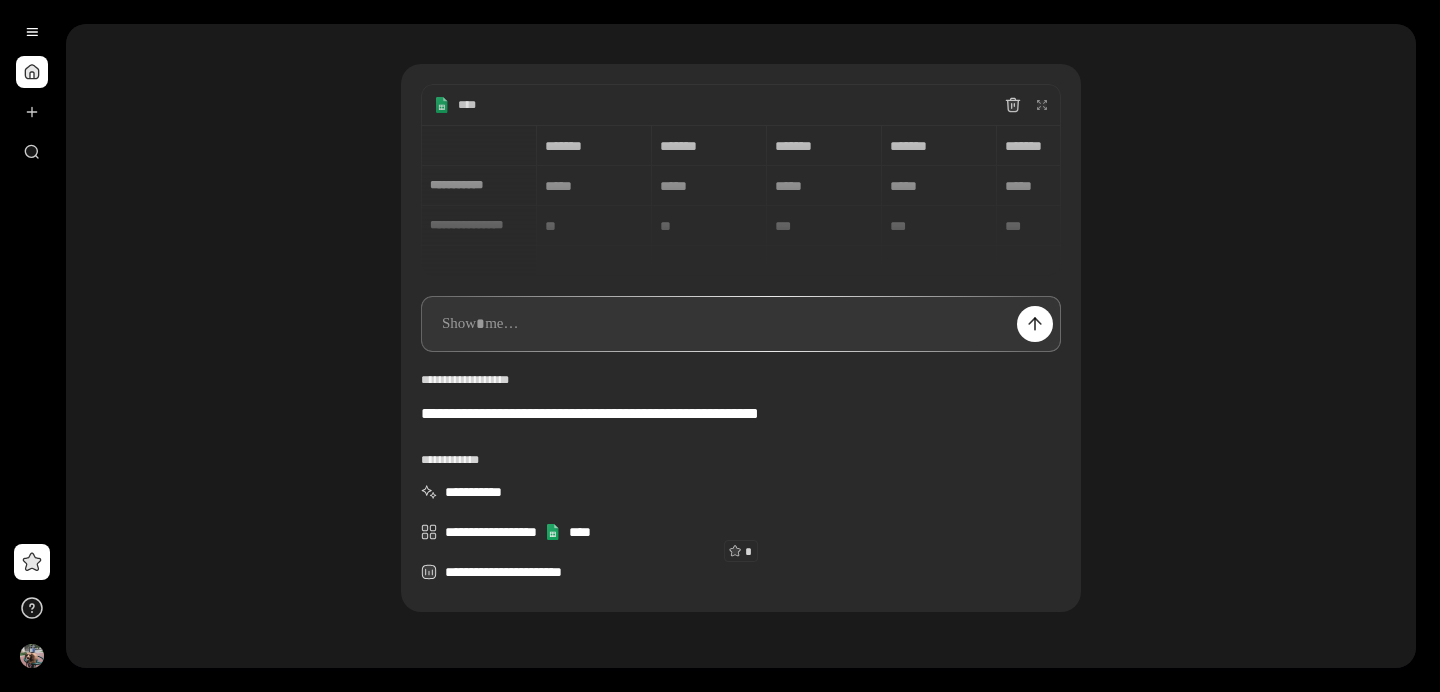 scroll, scrollTop: 124, scrollLeft: 0, axis: vertical 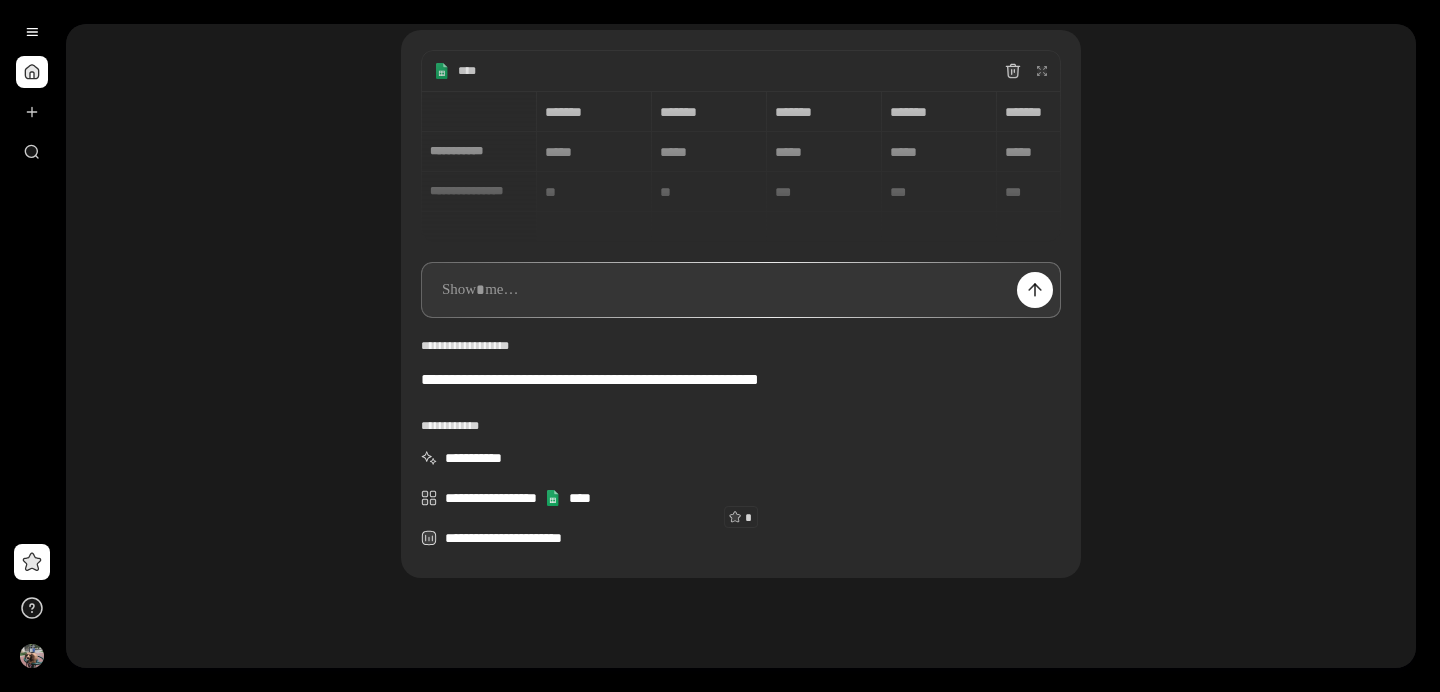 click at bounding box center [741, 290] 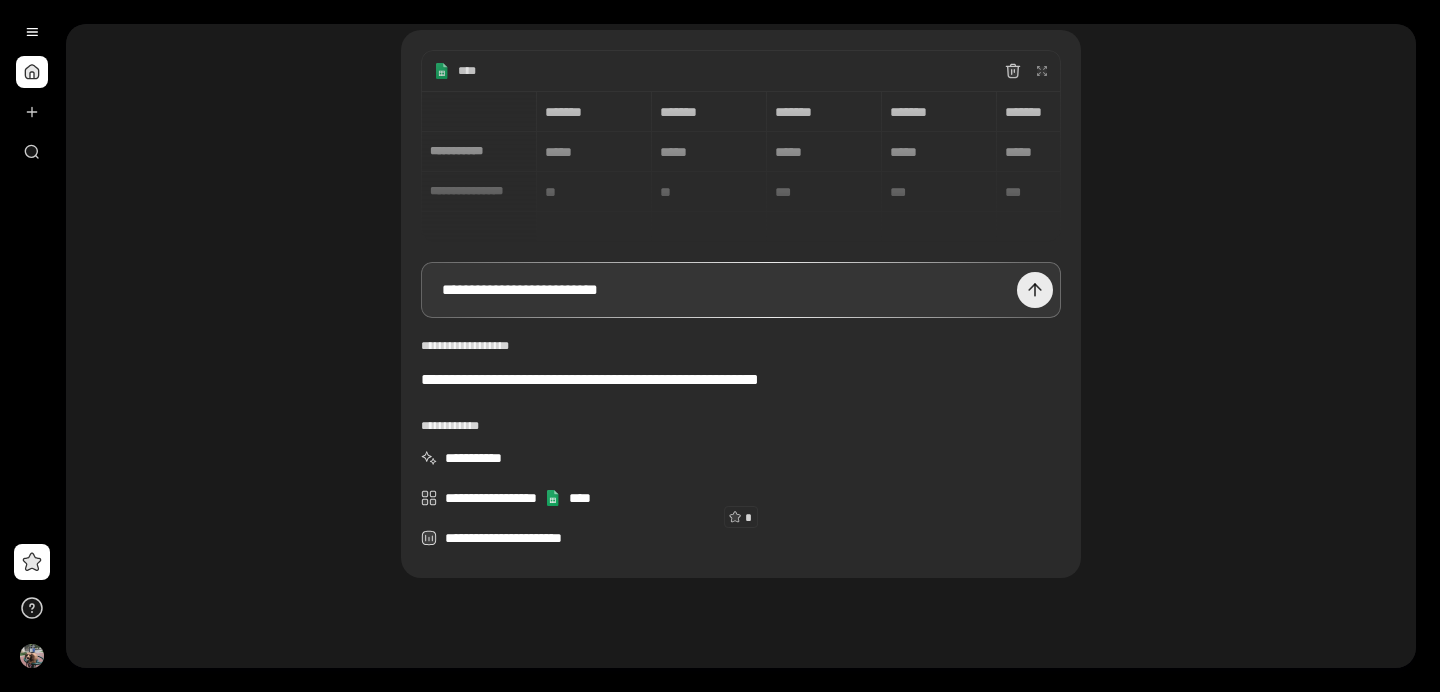 click at bounding box center (1035, 290) 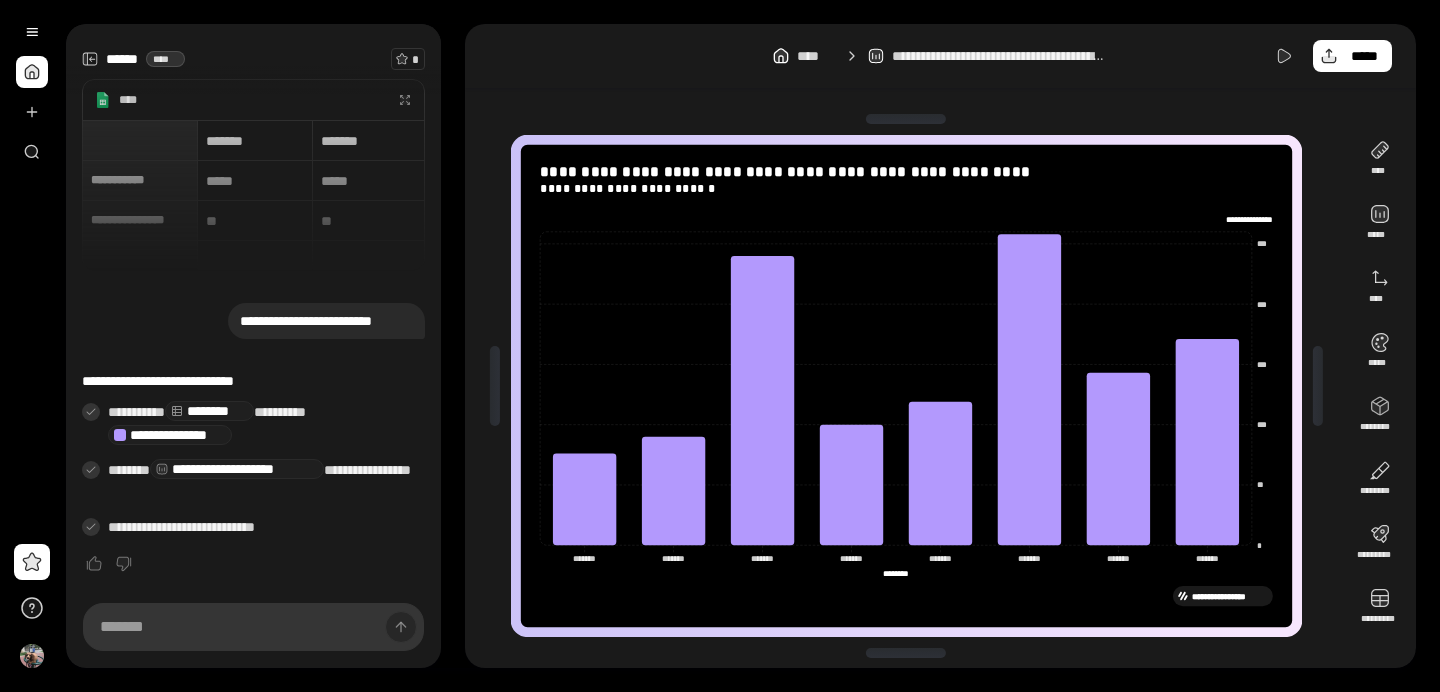 click on "**********" at bounding box center (906, 183) 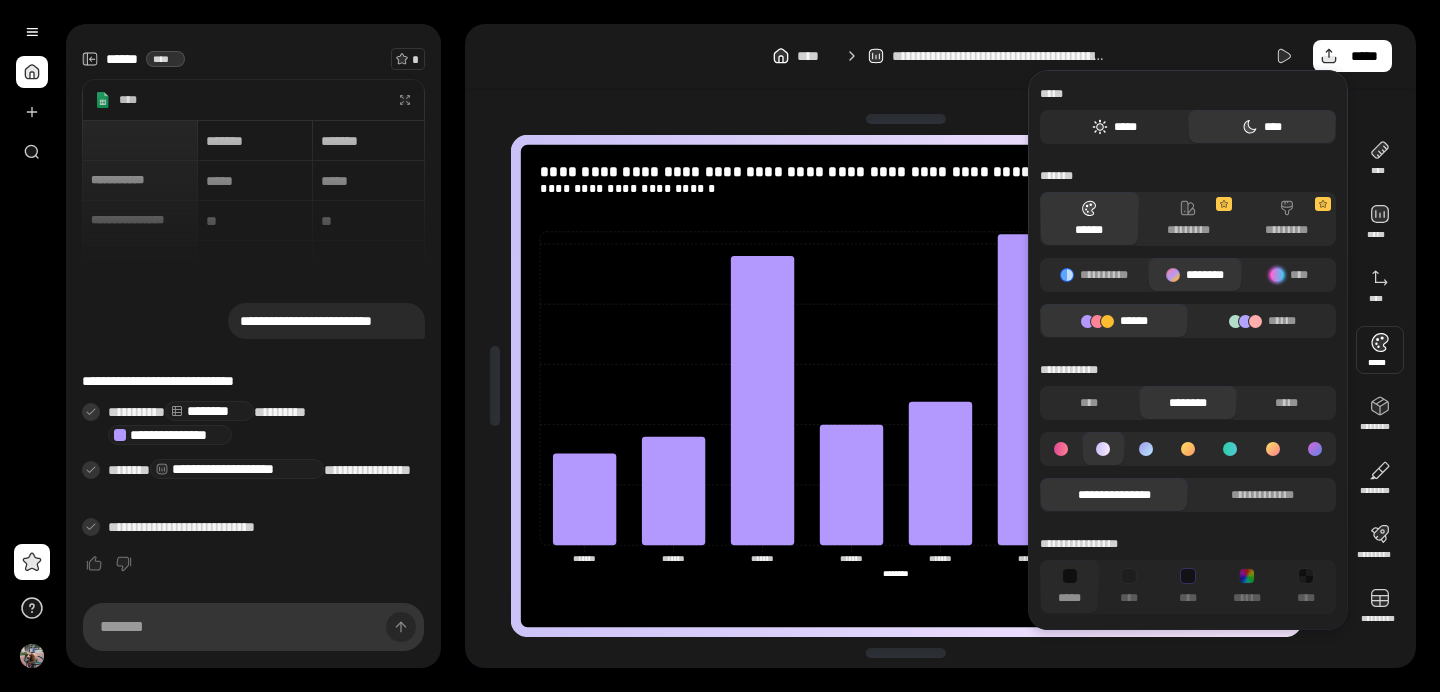 click on "*****" at bounding box center (1114, 127) 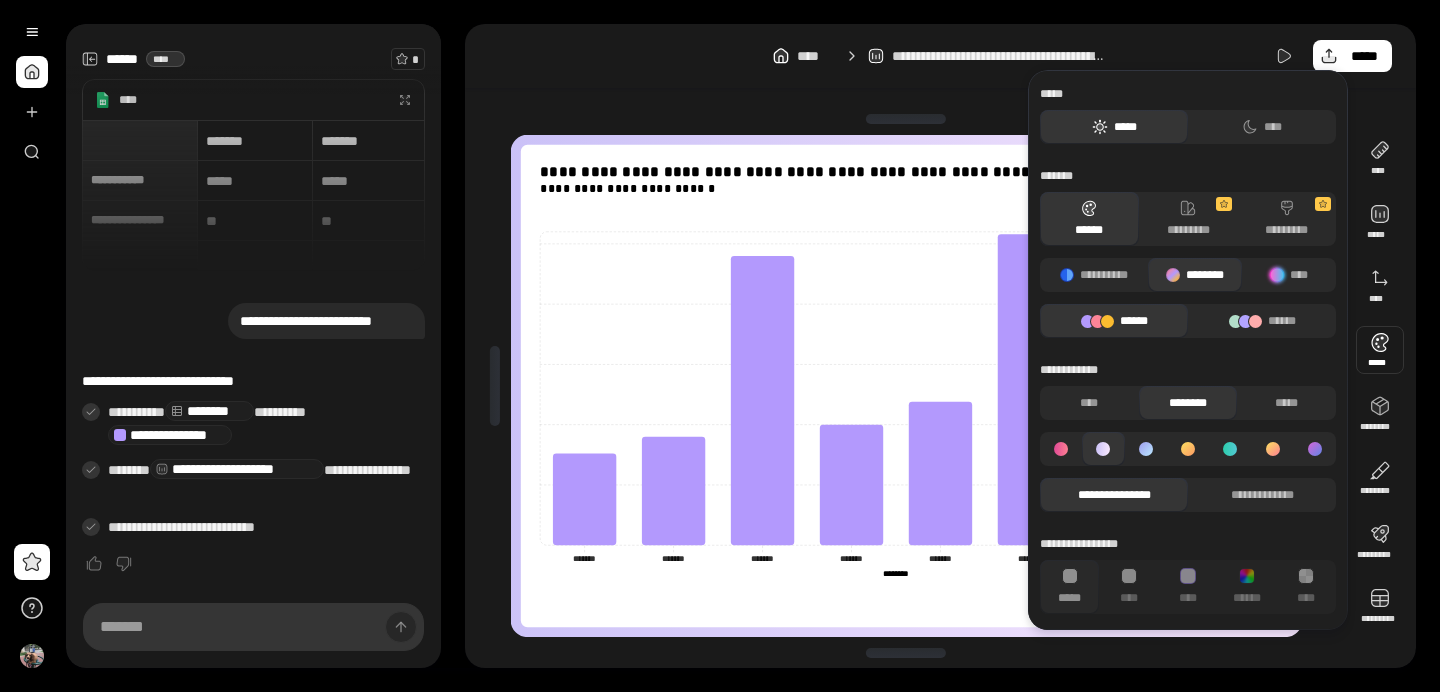click on "**********" at bounding box center [906, 386] 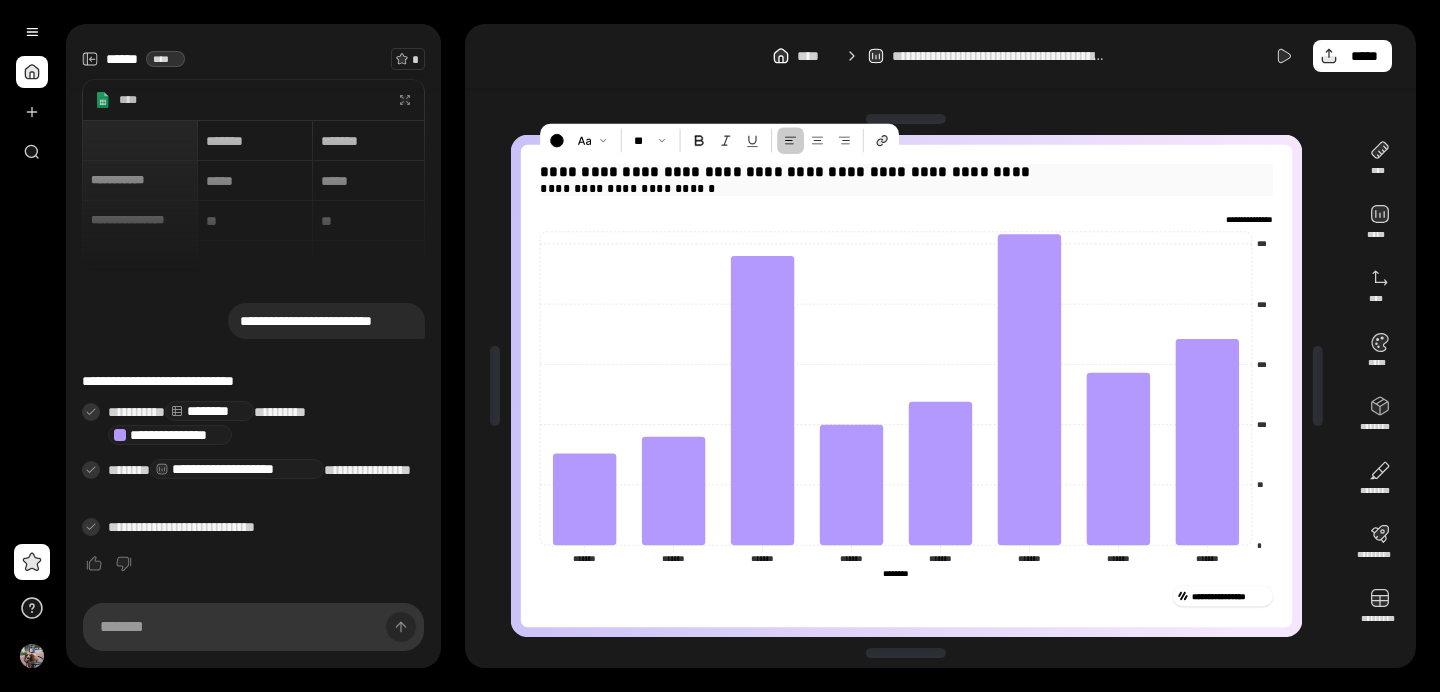 click on "**********" at bounding box center (906, 172) 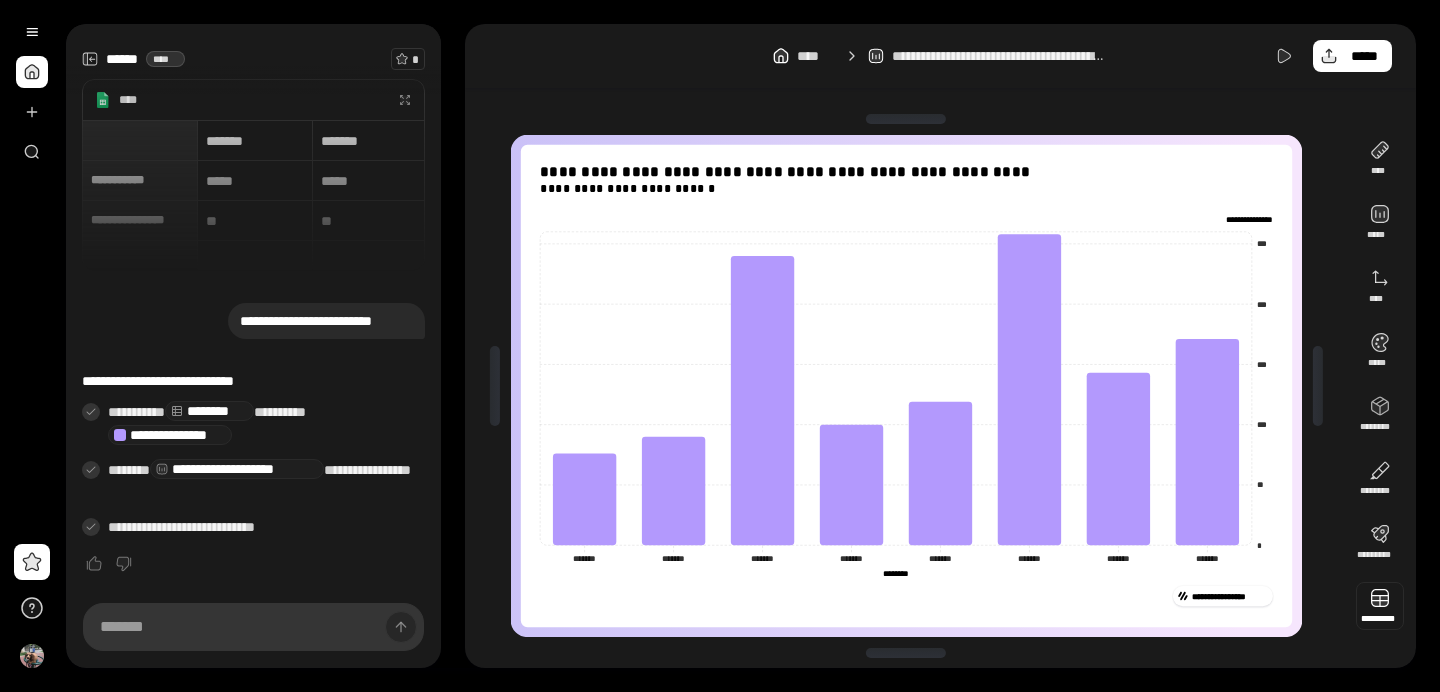 click at bounding box center [1380, 606] 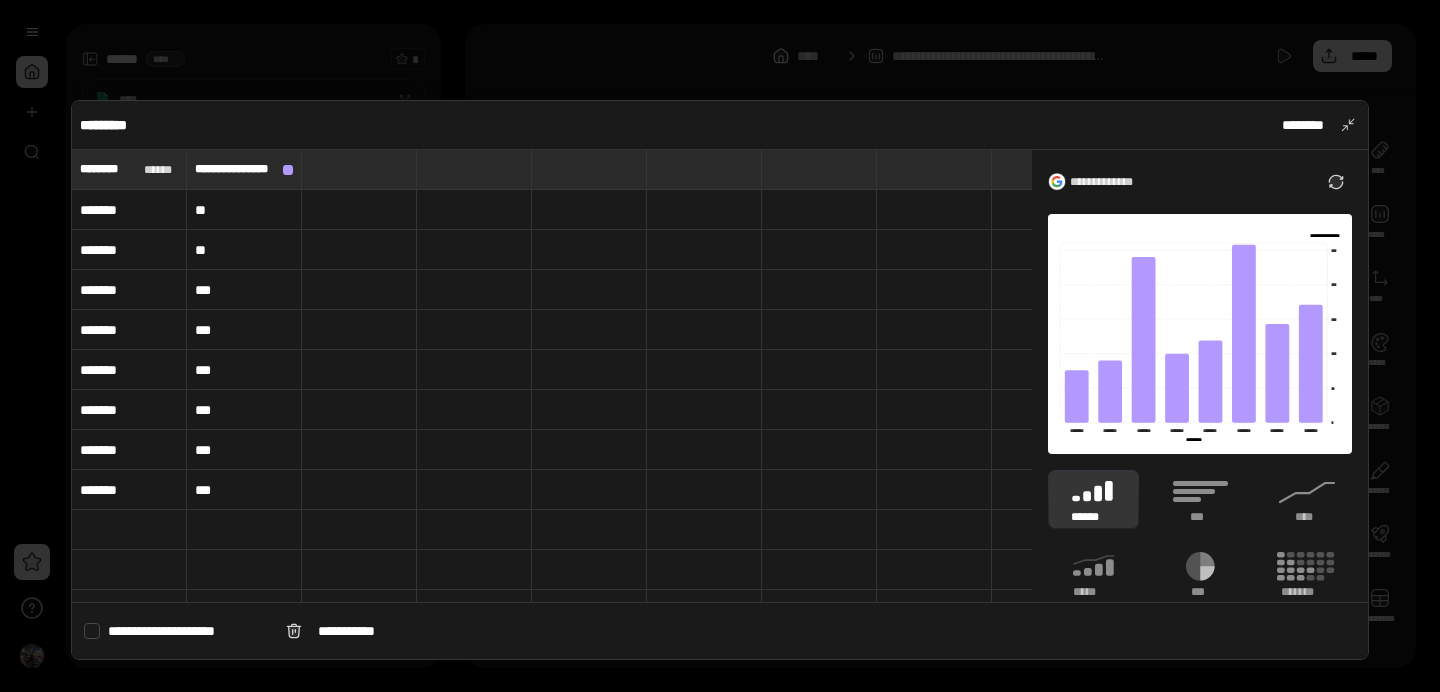 click on "*******" at bounding box center [129, 210] 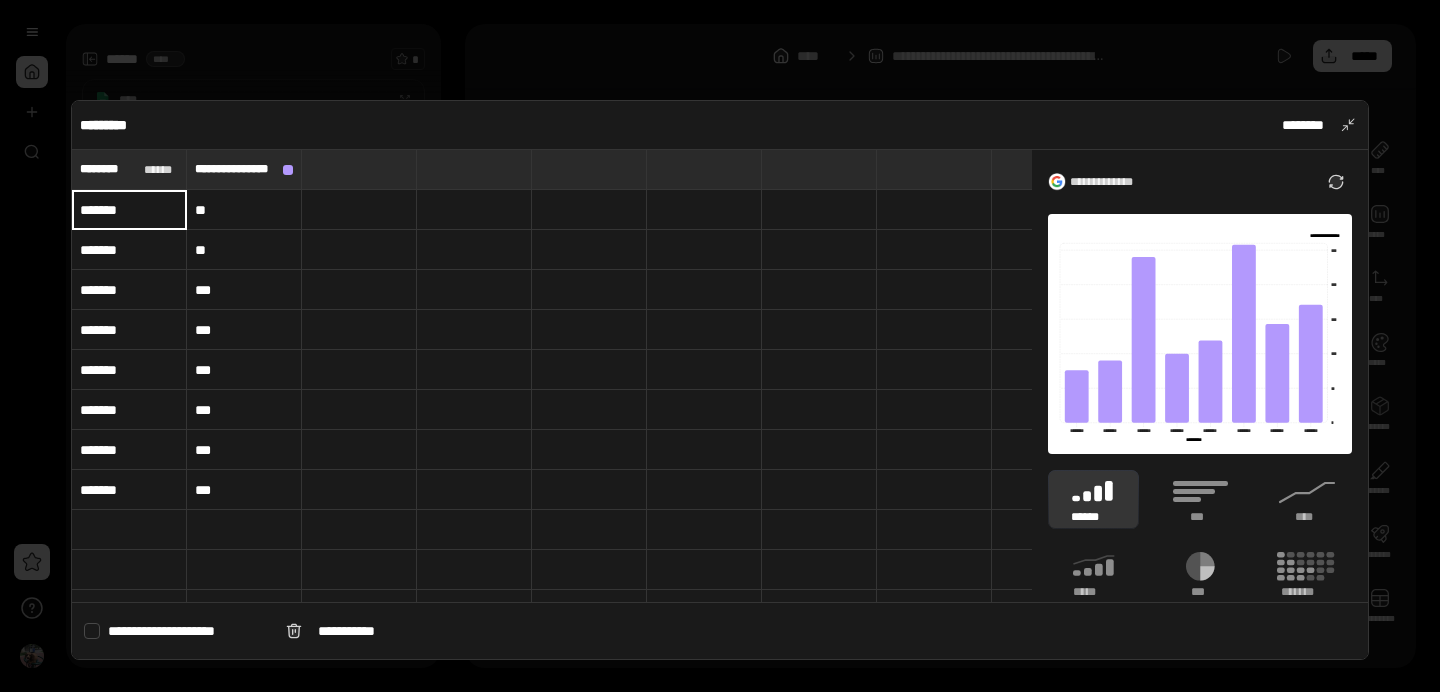 click on "**" at bounding box center [244, 210] 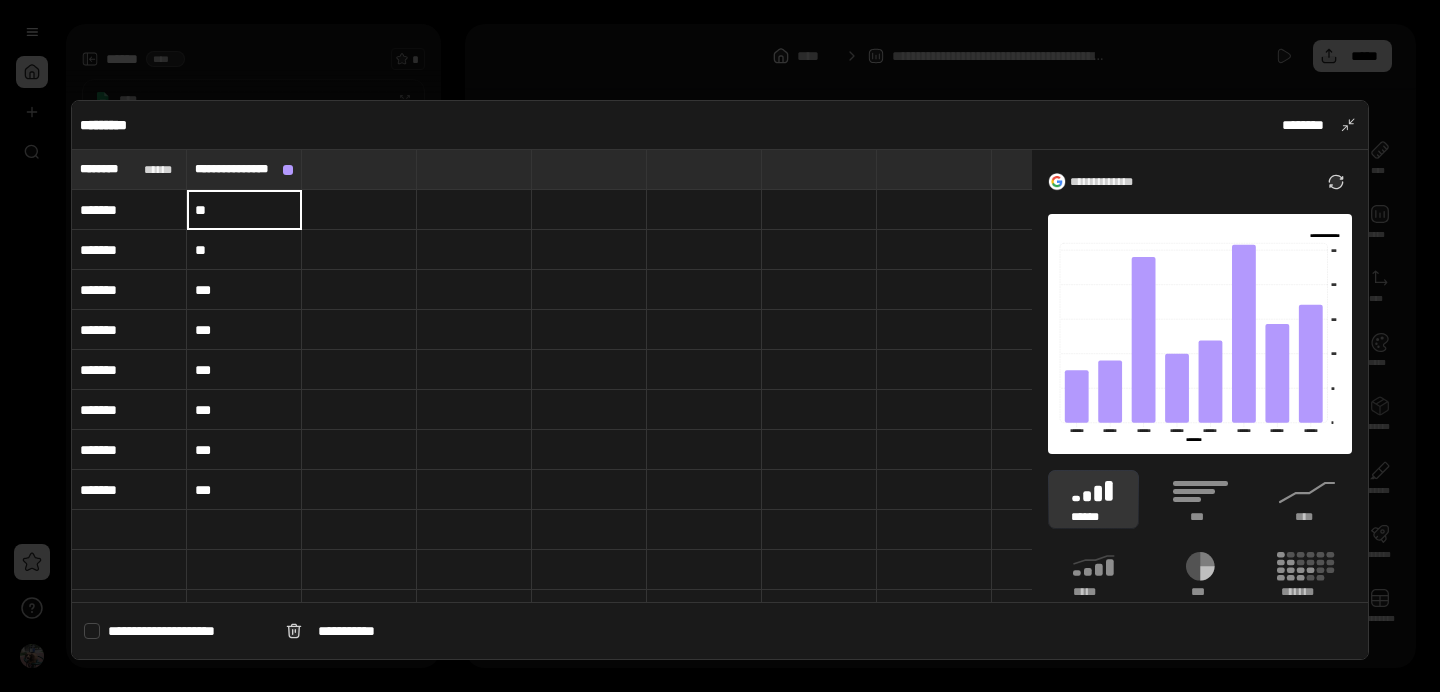 click on "*******" at bounding box center (129, 210) 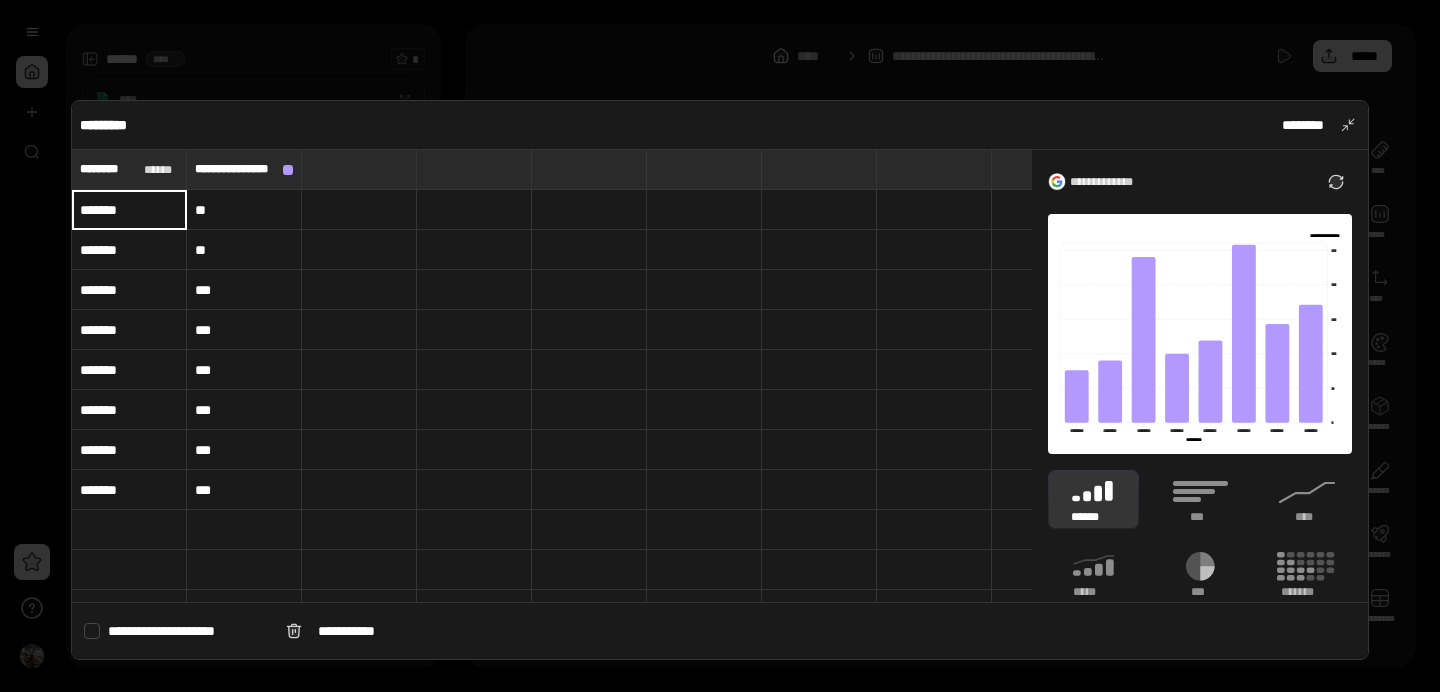 click on "*******" at bounding box center [129, 210] 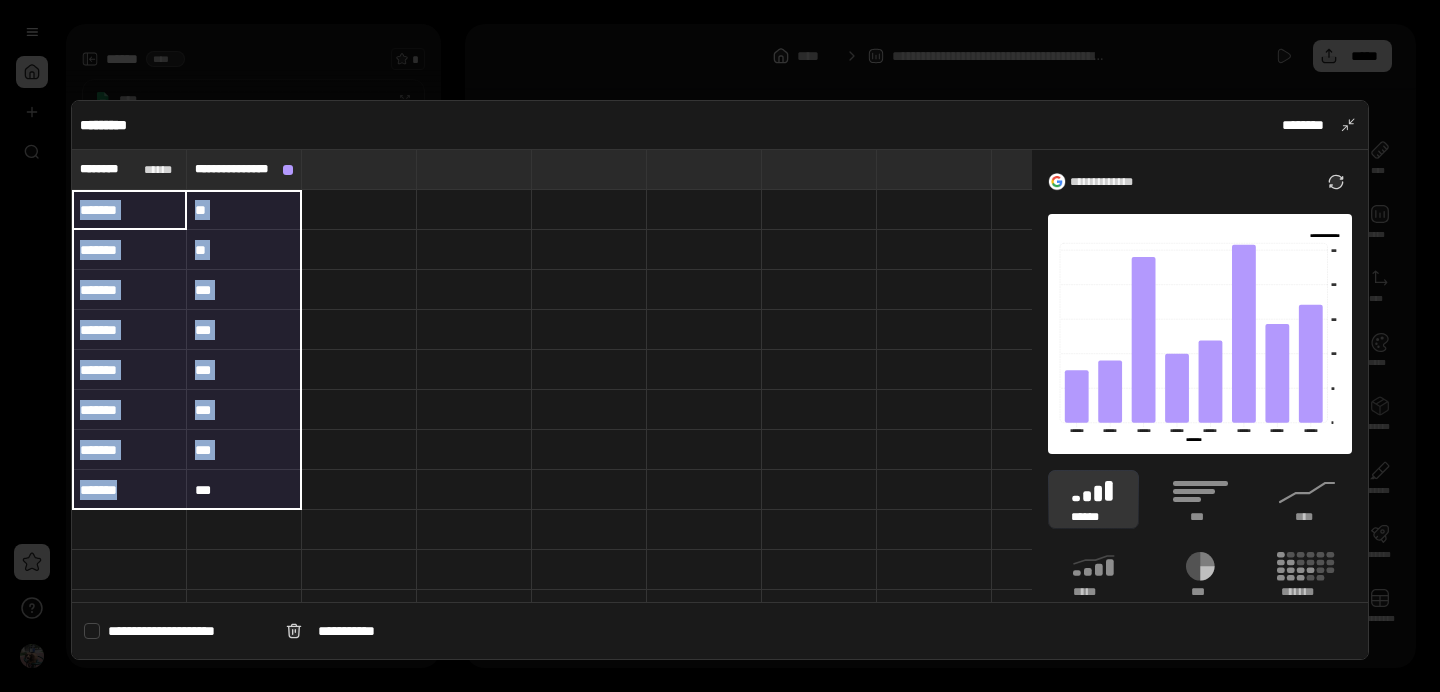 drag, startPoint x: 107, startPoint y: 199, endPoint x: 222, endPoint y: 483, distance: 306.40005 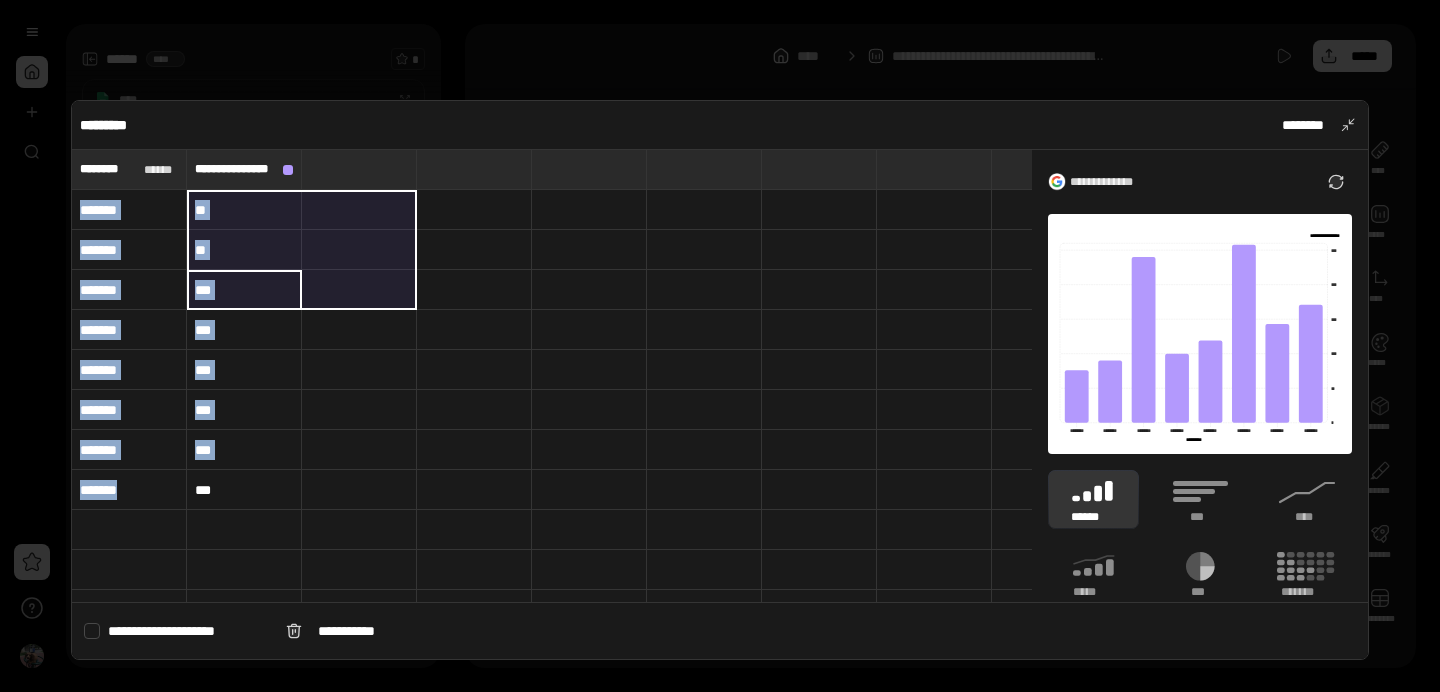 click at bounding box center (359, 210) 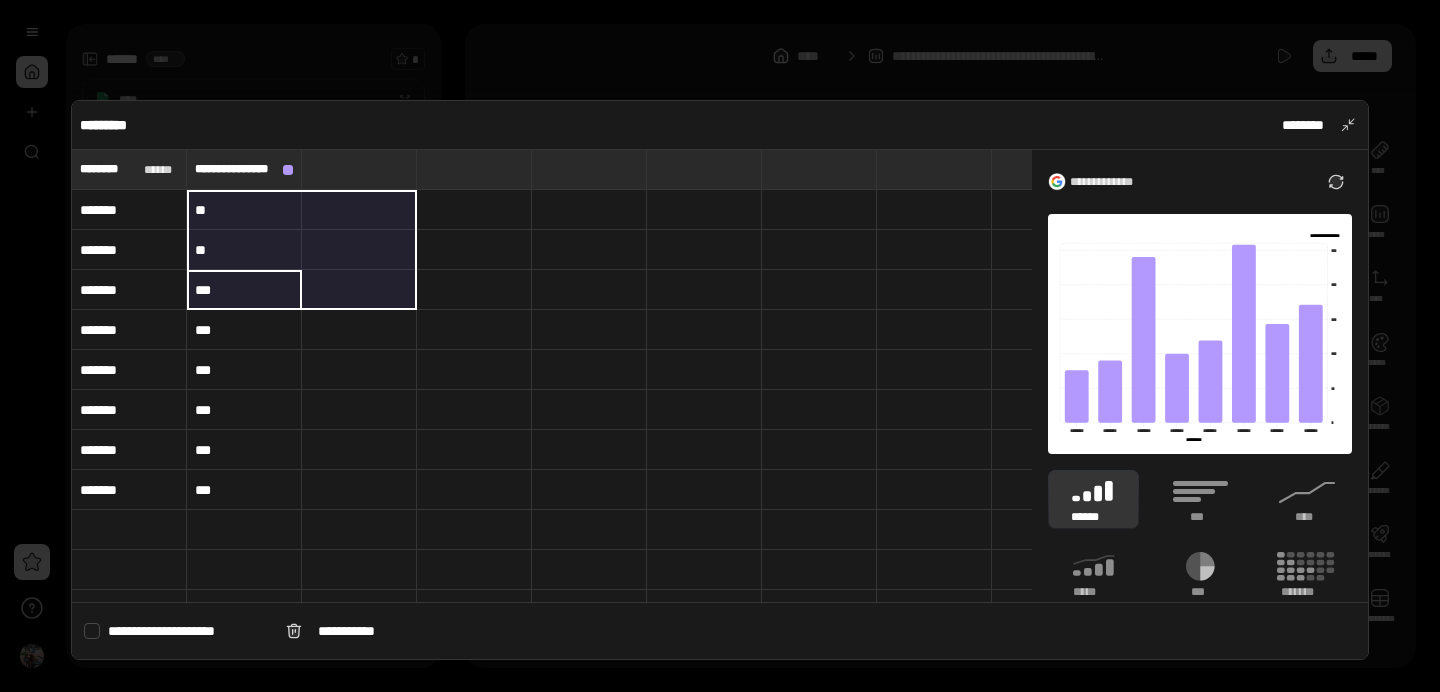 click at bounding box center [589, 290] 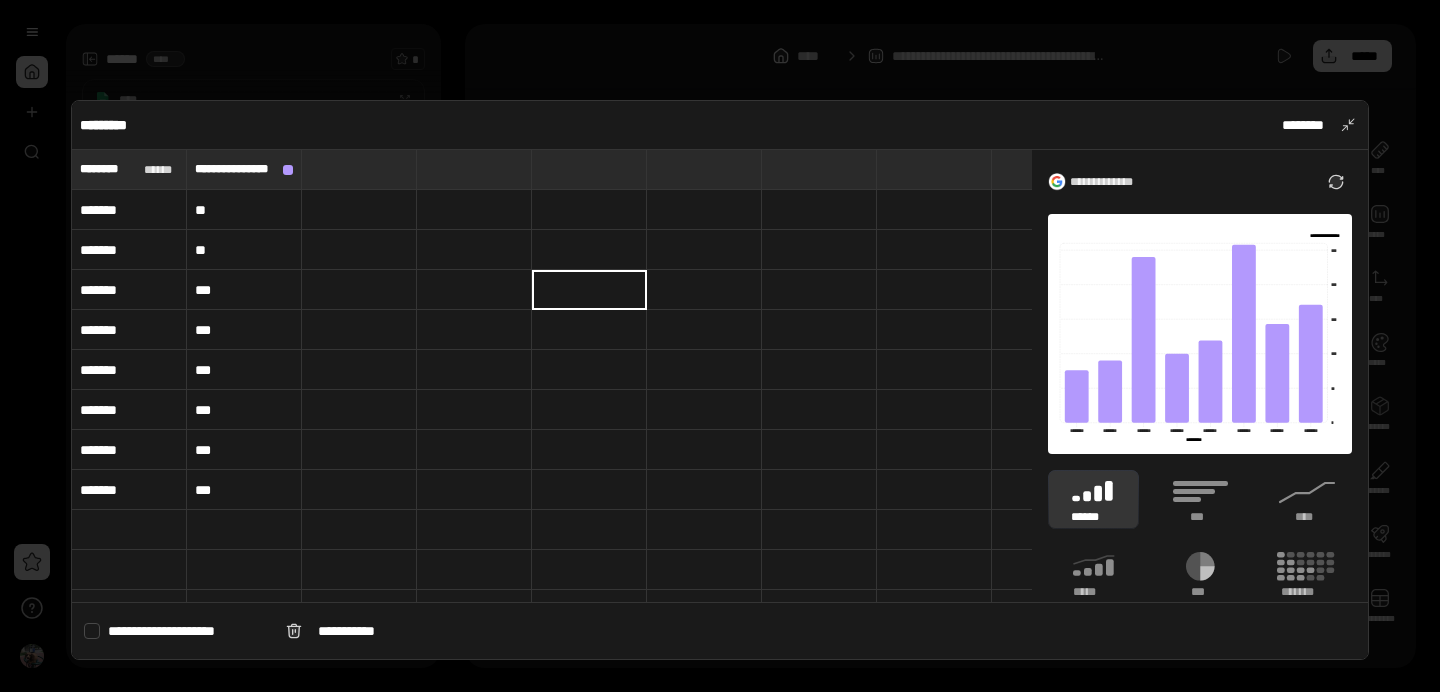click on "*******" at bounding box center [129, 210] 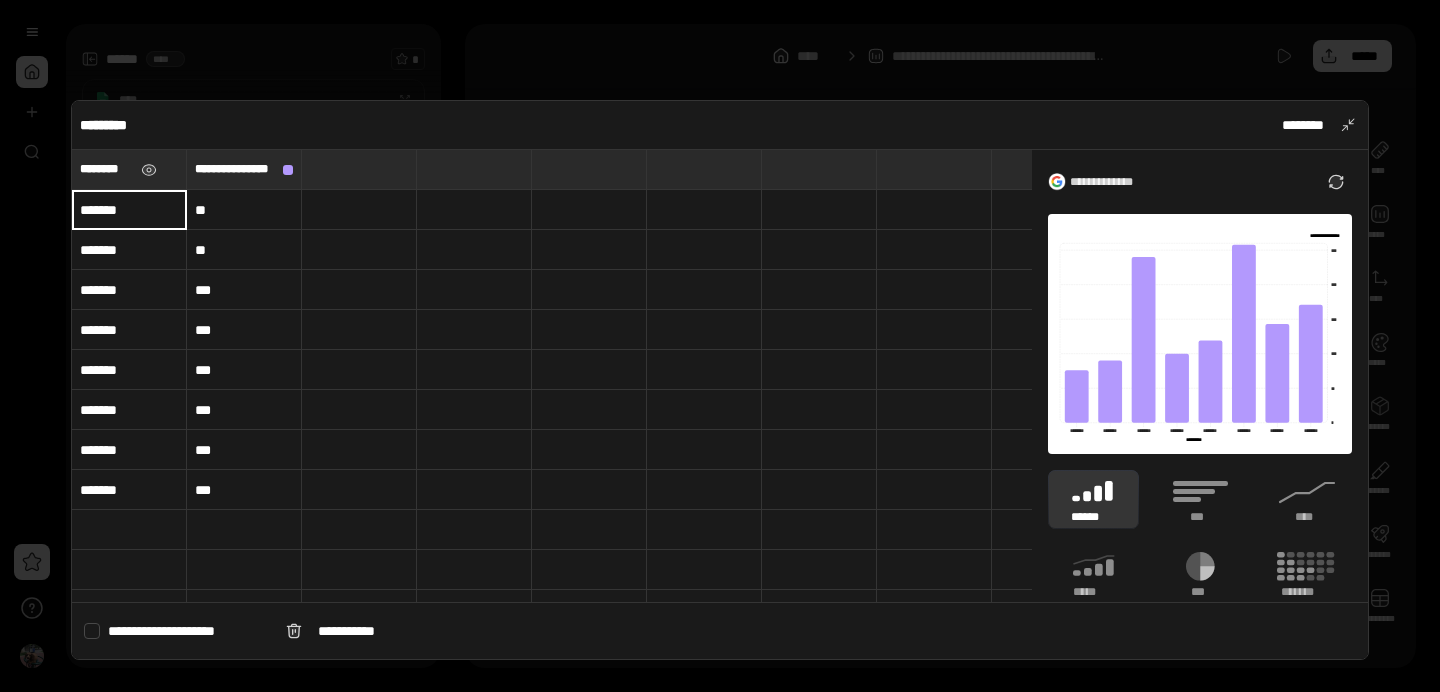 click on "********" at bounding box center [106, 169] 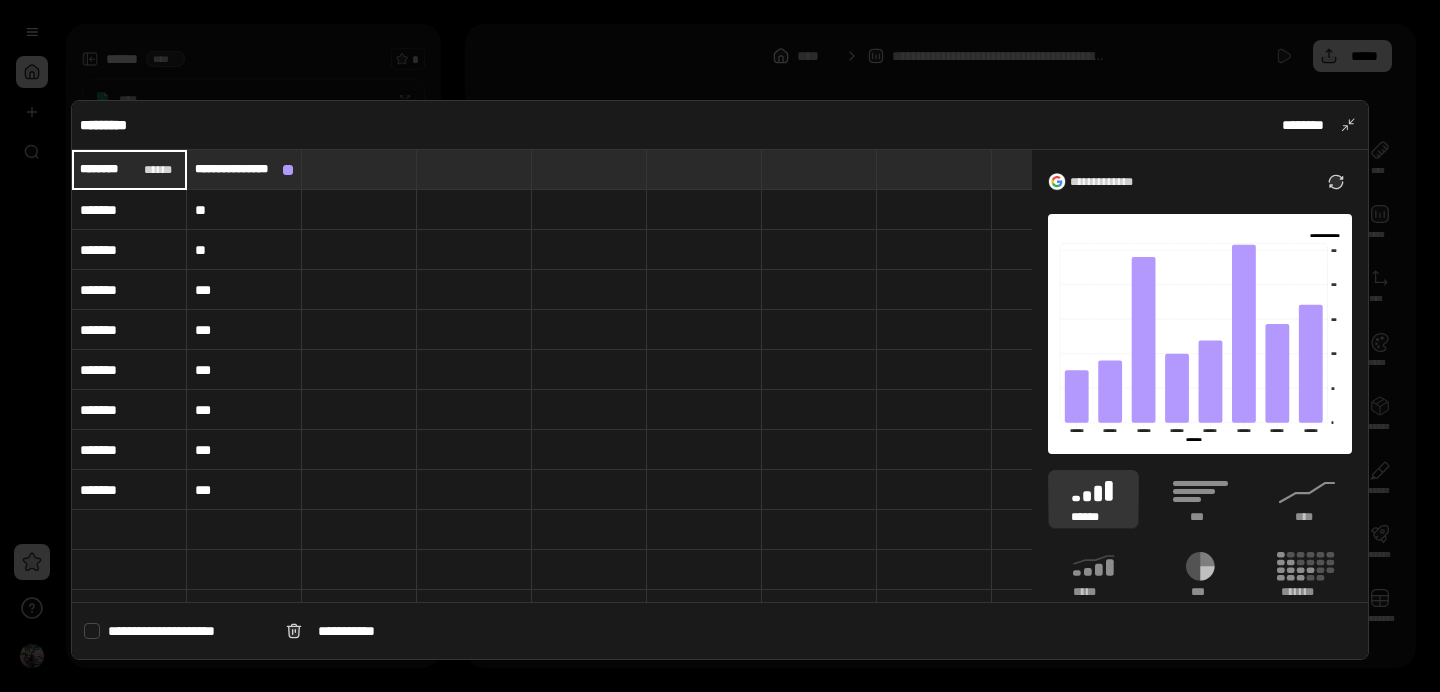 click on "*******" at bounding box center (129, 210) 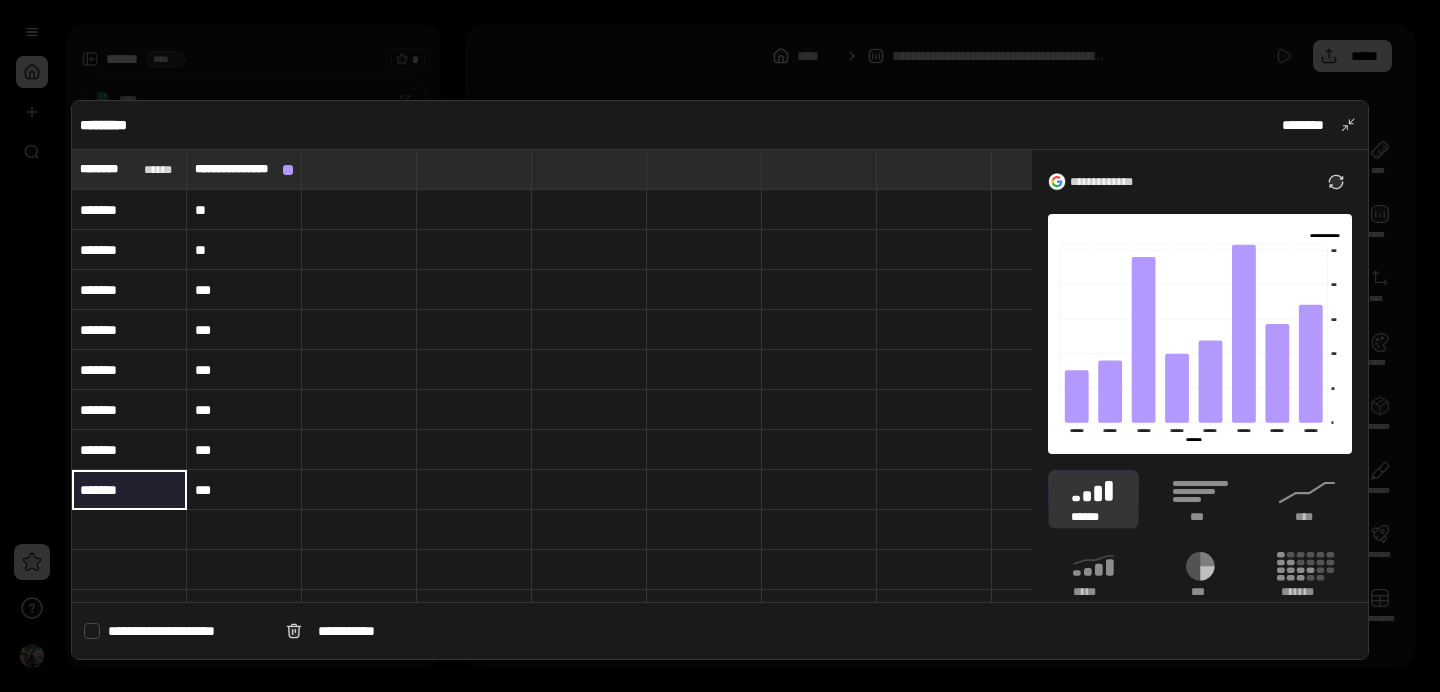 drag, startPoint x: 116, startPoint y: 488, endPoint x: 179, endPoint y: 488, distance: 63 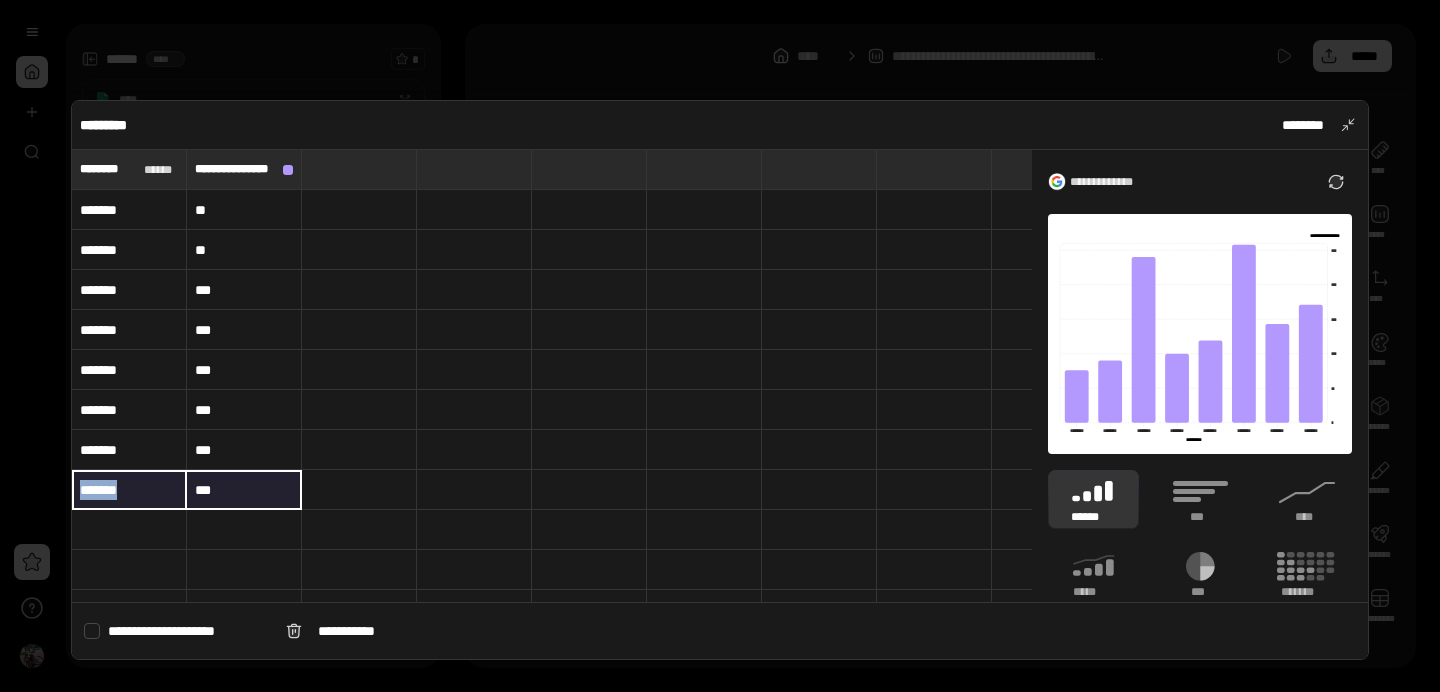 drag, startPoint x: 179, startPoint y: 488, endPoint x: 217, endPoint y: 490, distance: 38.052597 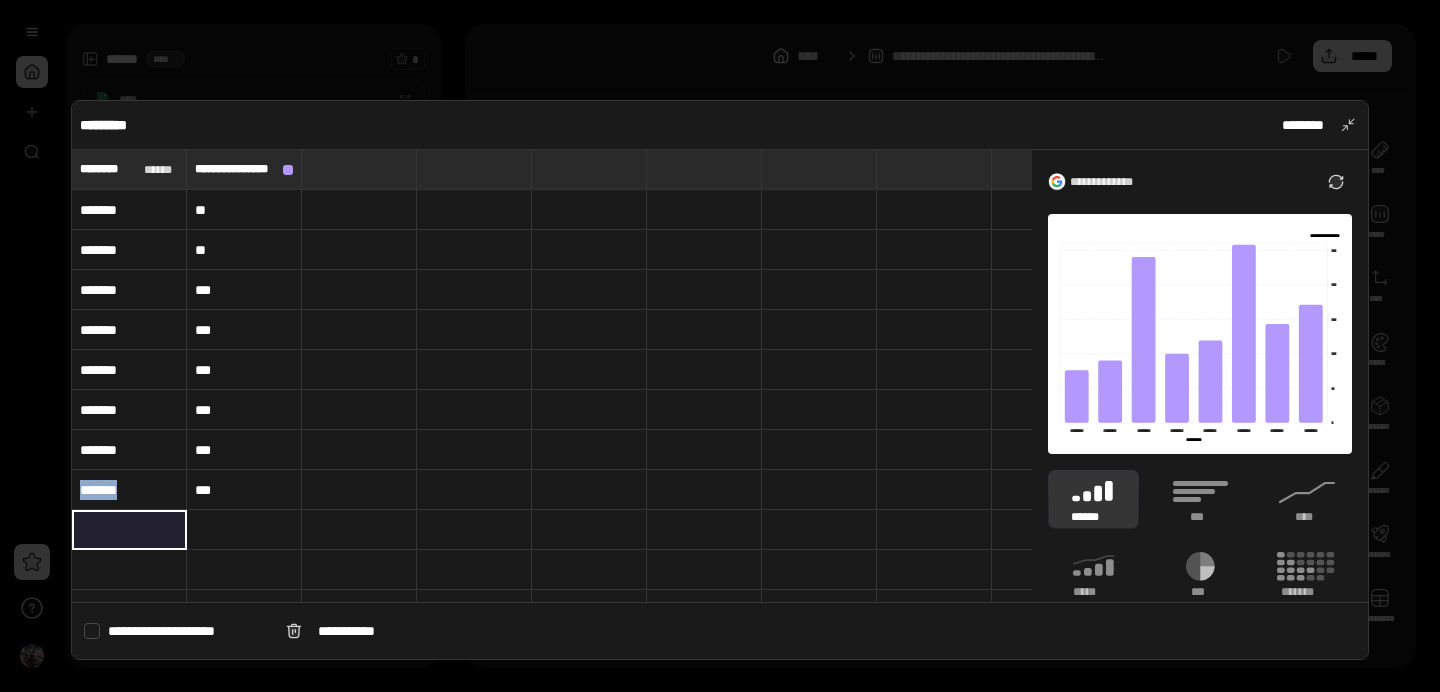 click at bounding box center (129, 530) 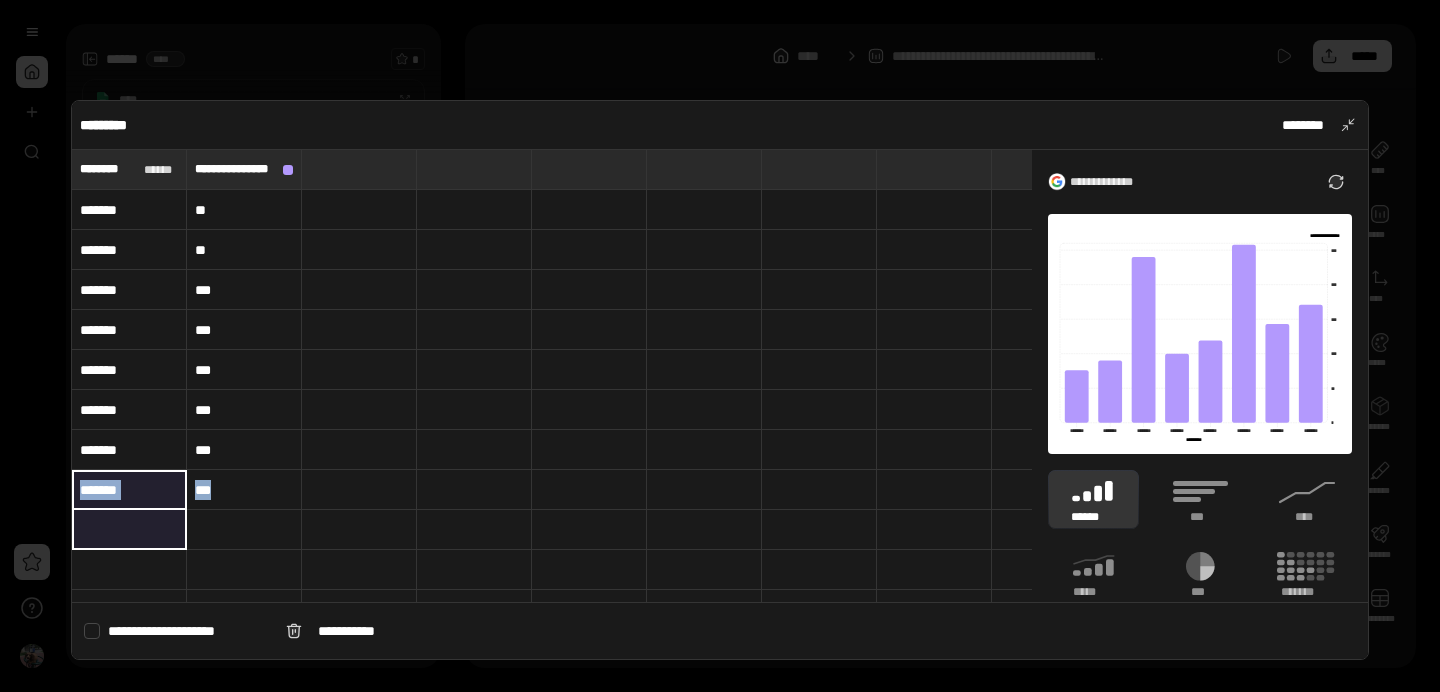 drag, startPoint x: 144, startPoint y: 499, endPoint x: 140, endPoint y: 537, distance: 38.209946 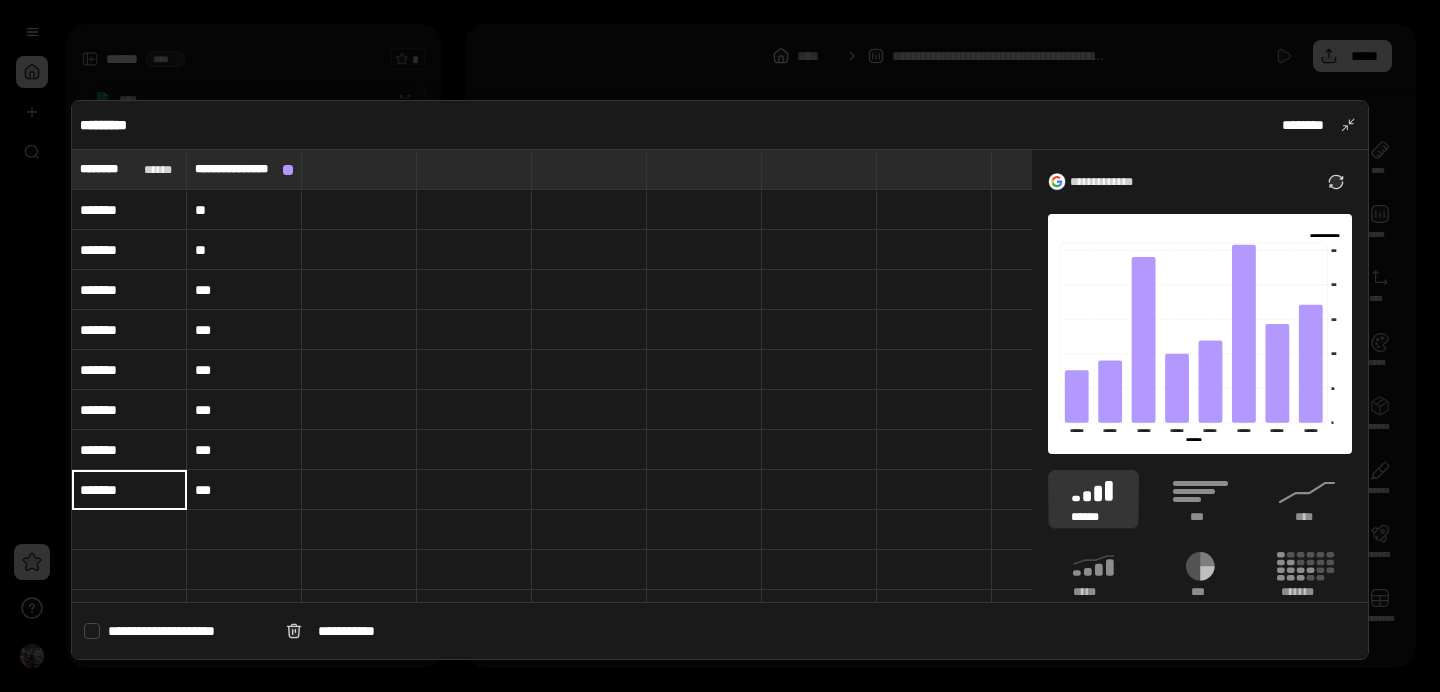 click on "*******" at bounding box center (129, 489) 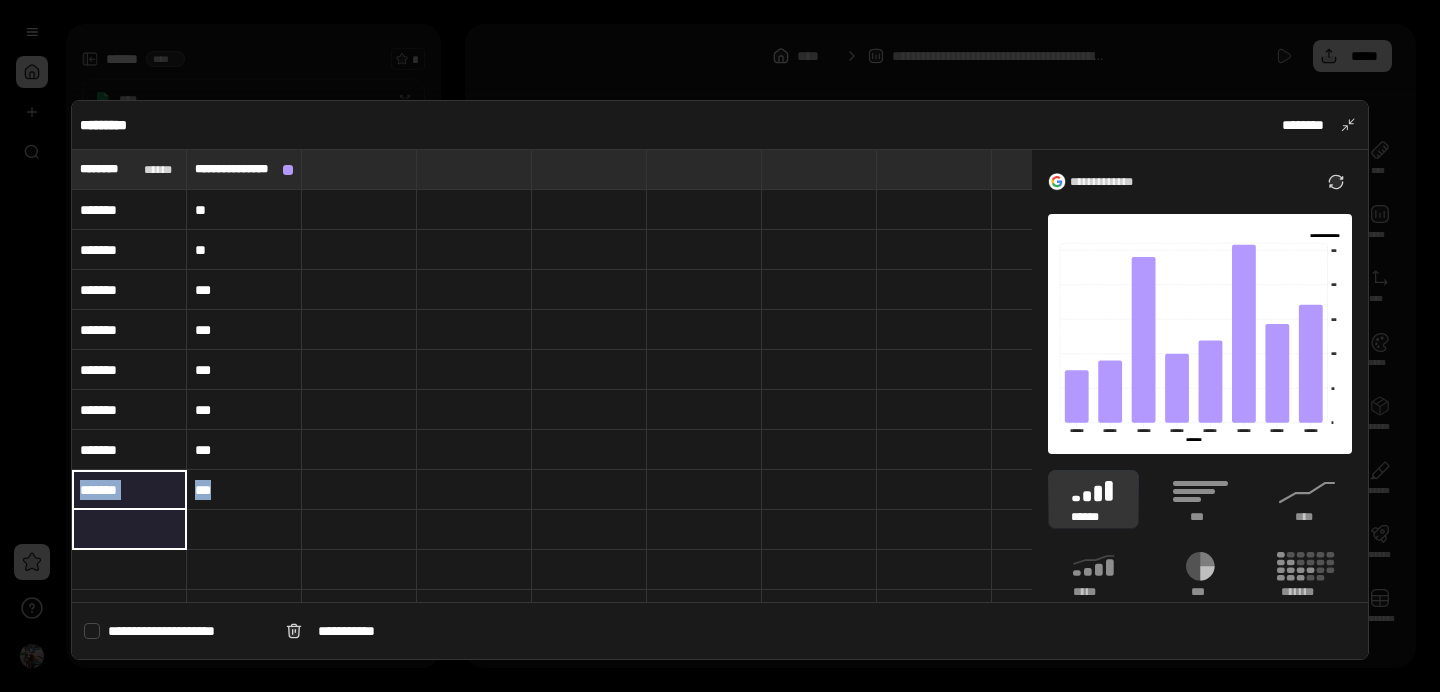 drag, startPoint x: 139, startPoint y: 490, endPoint x: 141, endPoint y: 531, distance: 41.04875 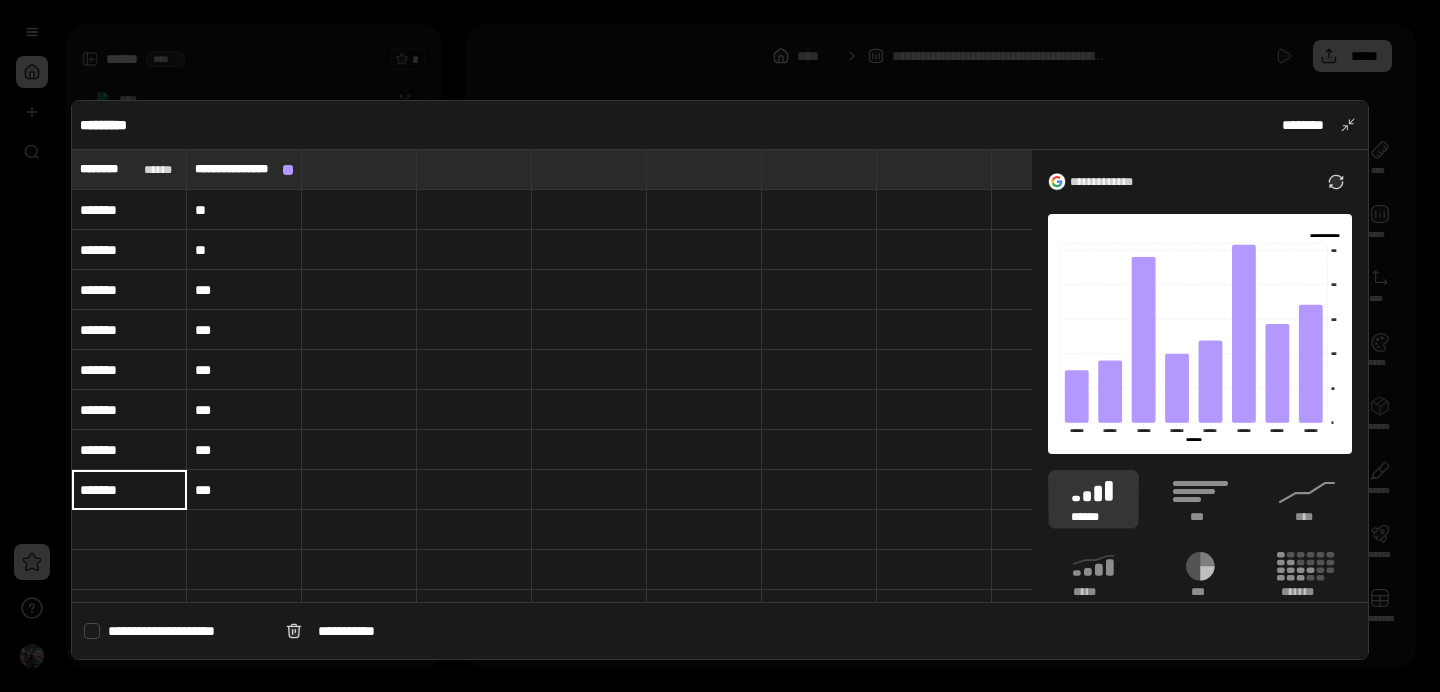 click on "*******" at bounding box center (129, 210) 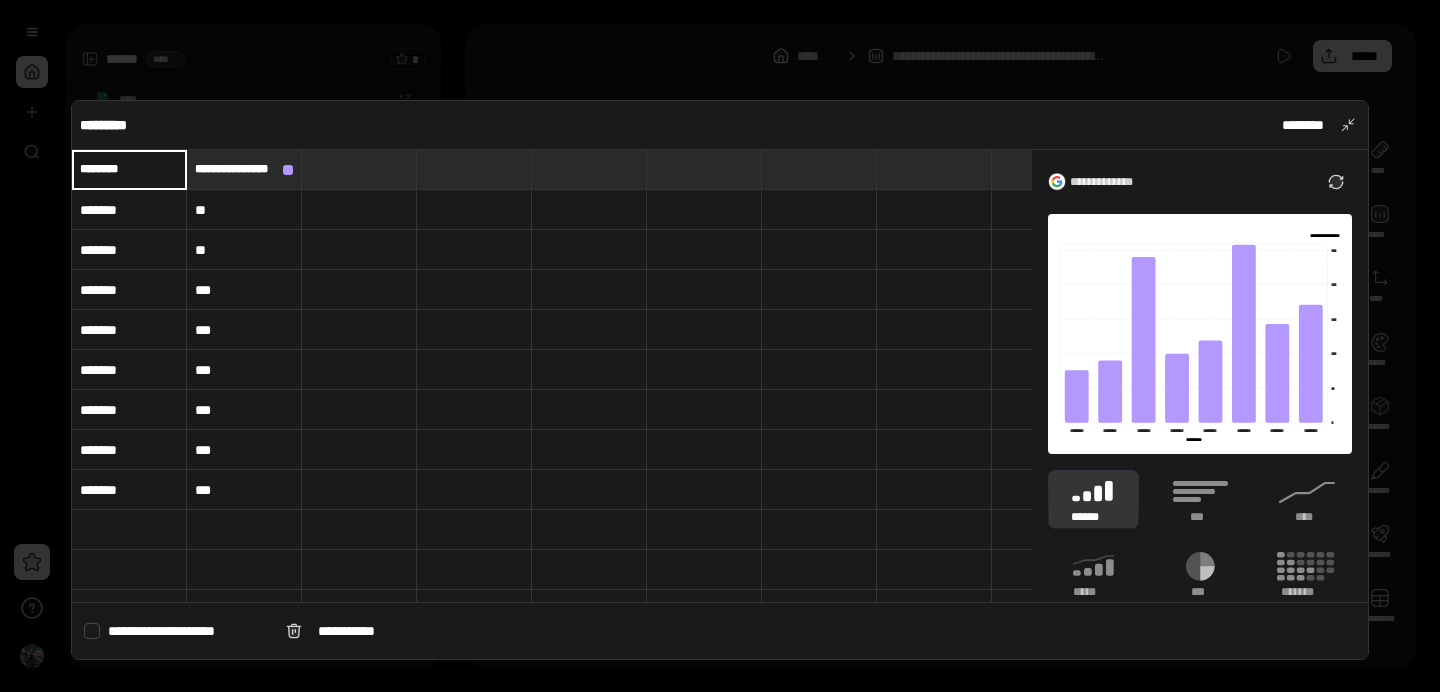 click on "**" at bounding box center [244, 250] 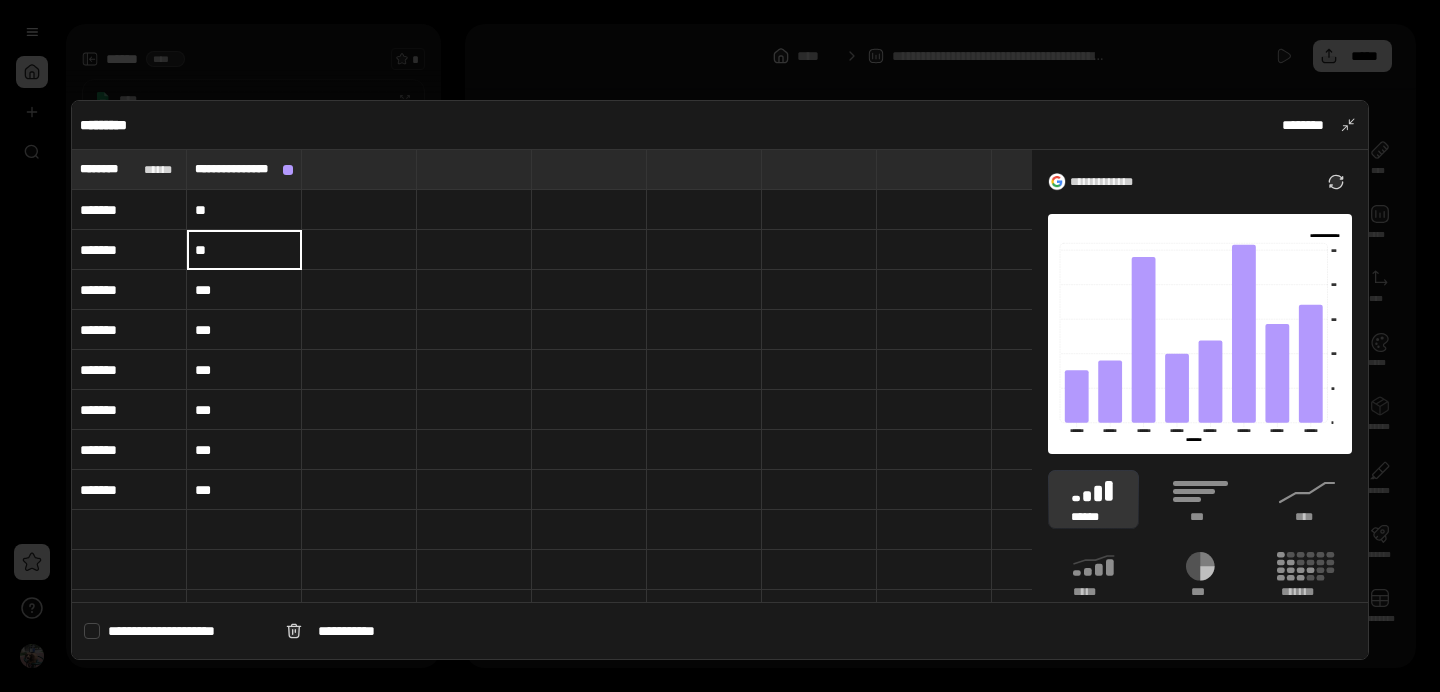 click on "*******" at bounding box center [129, 210] 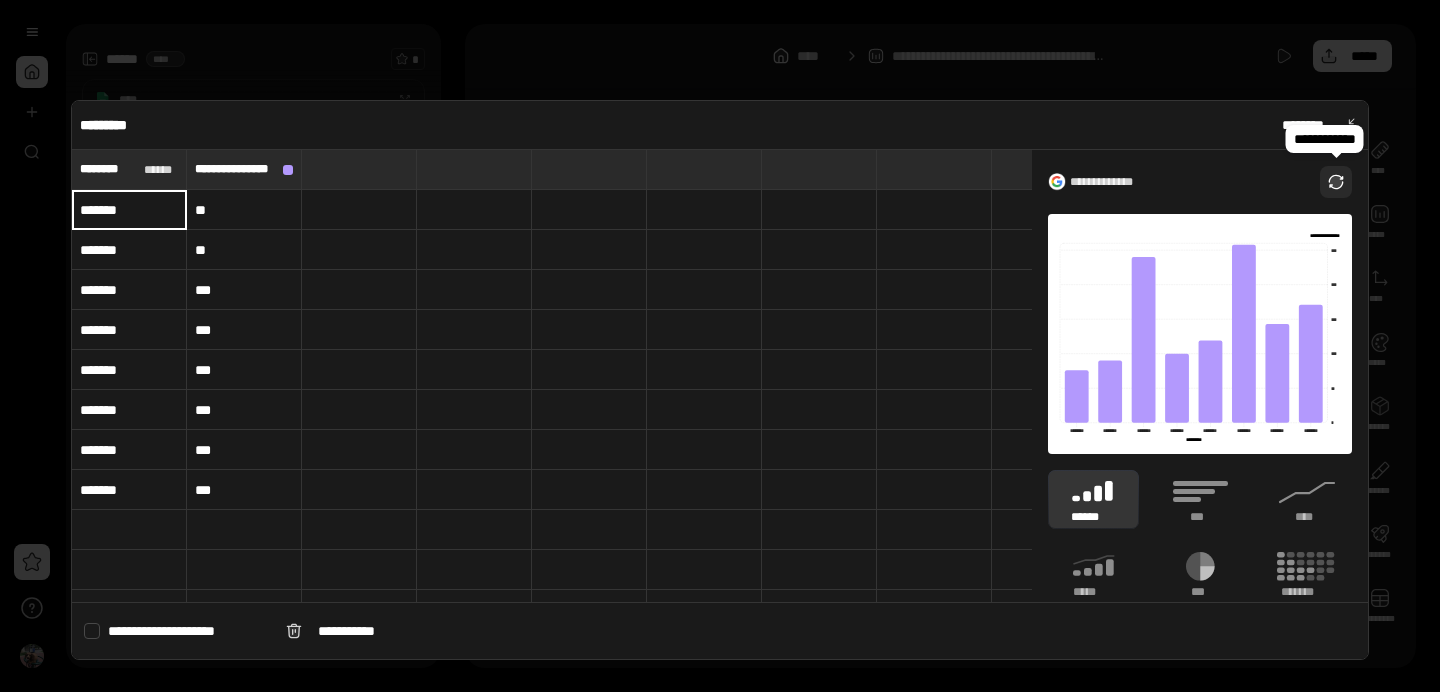 click at bounding box center [1336, 182] 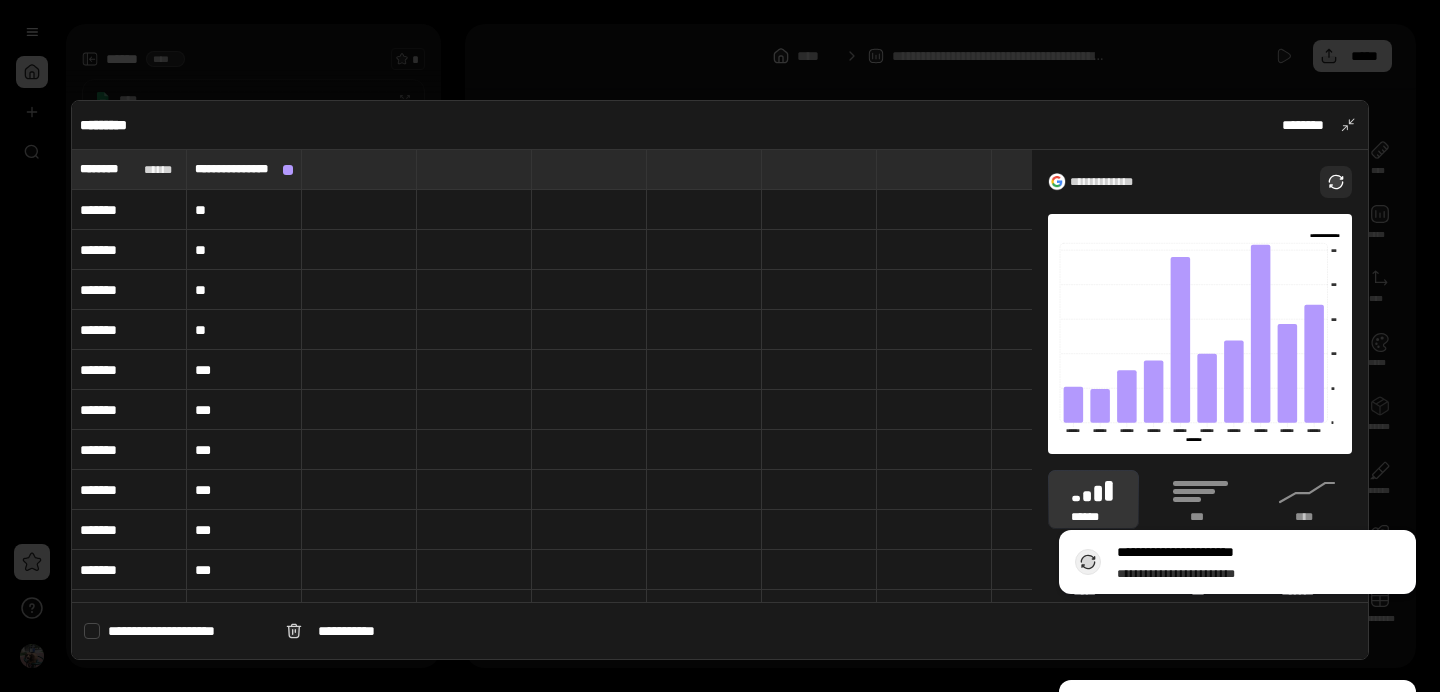 type on "*******" 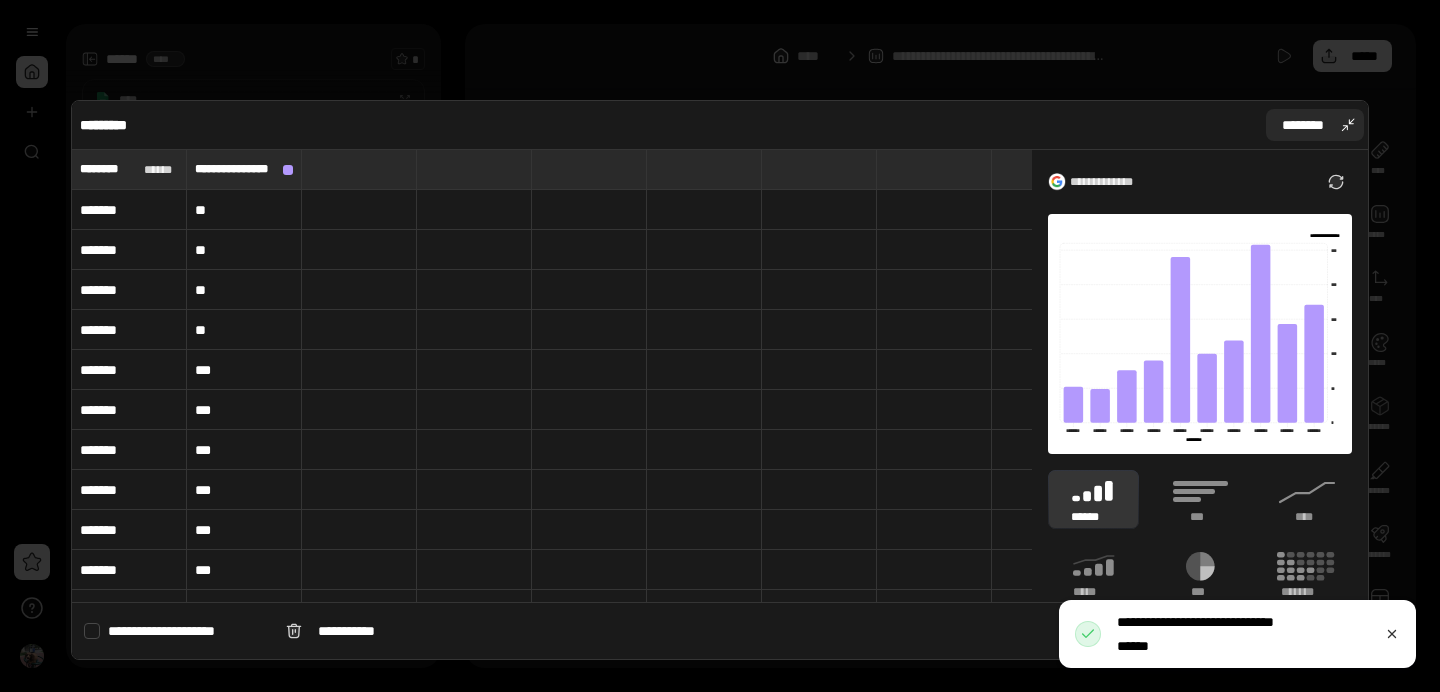 click on "********" at bounding box center (1315, 125) 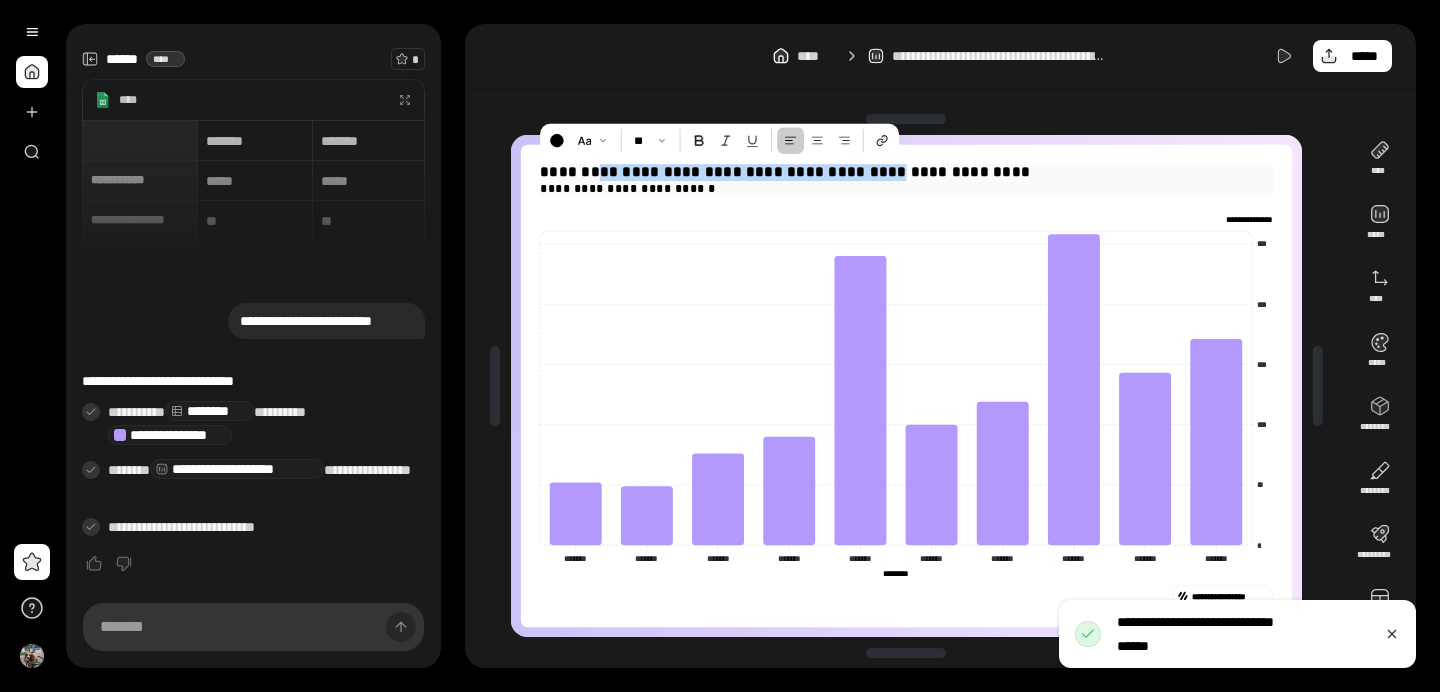 drag, startPoint x: 885, startPoint y: 171, endPoint x: 606, endPoint y: 170, distance: 279.0018 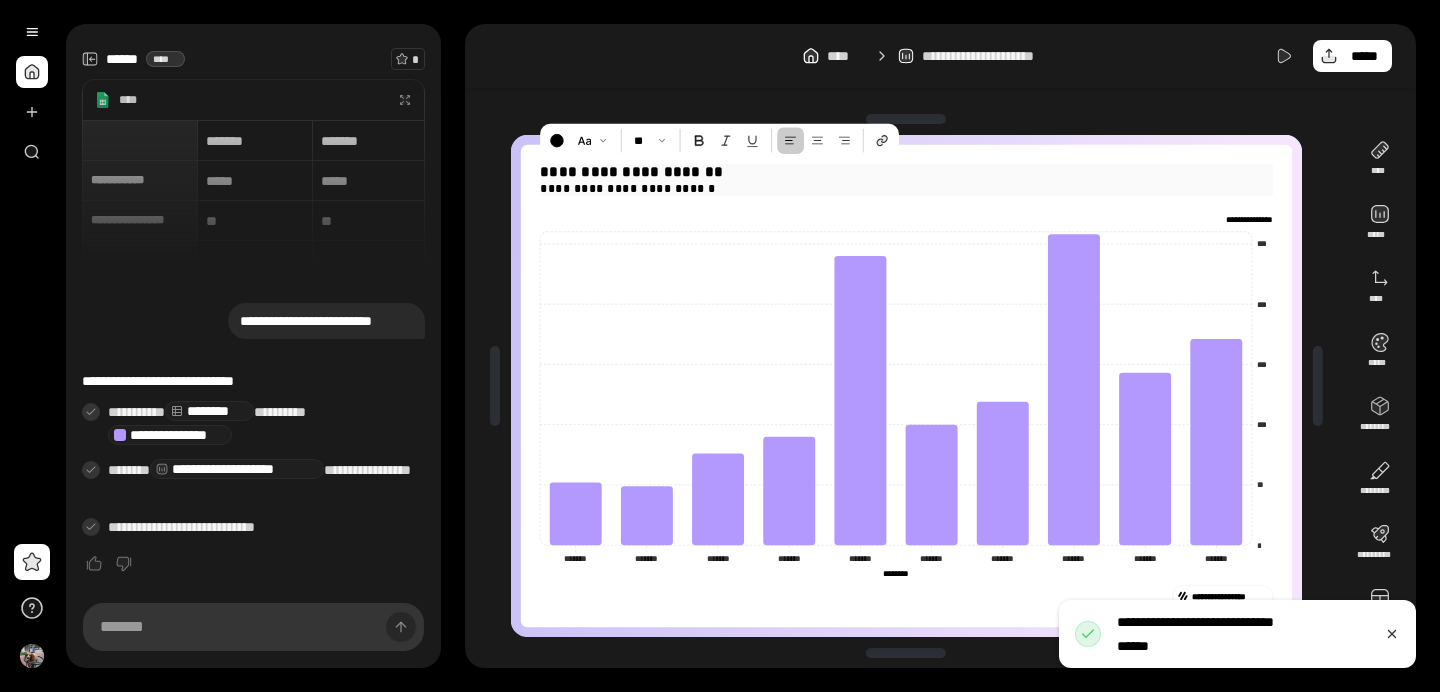 type 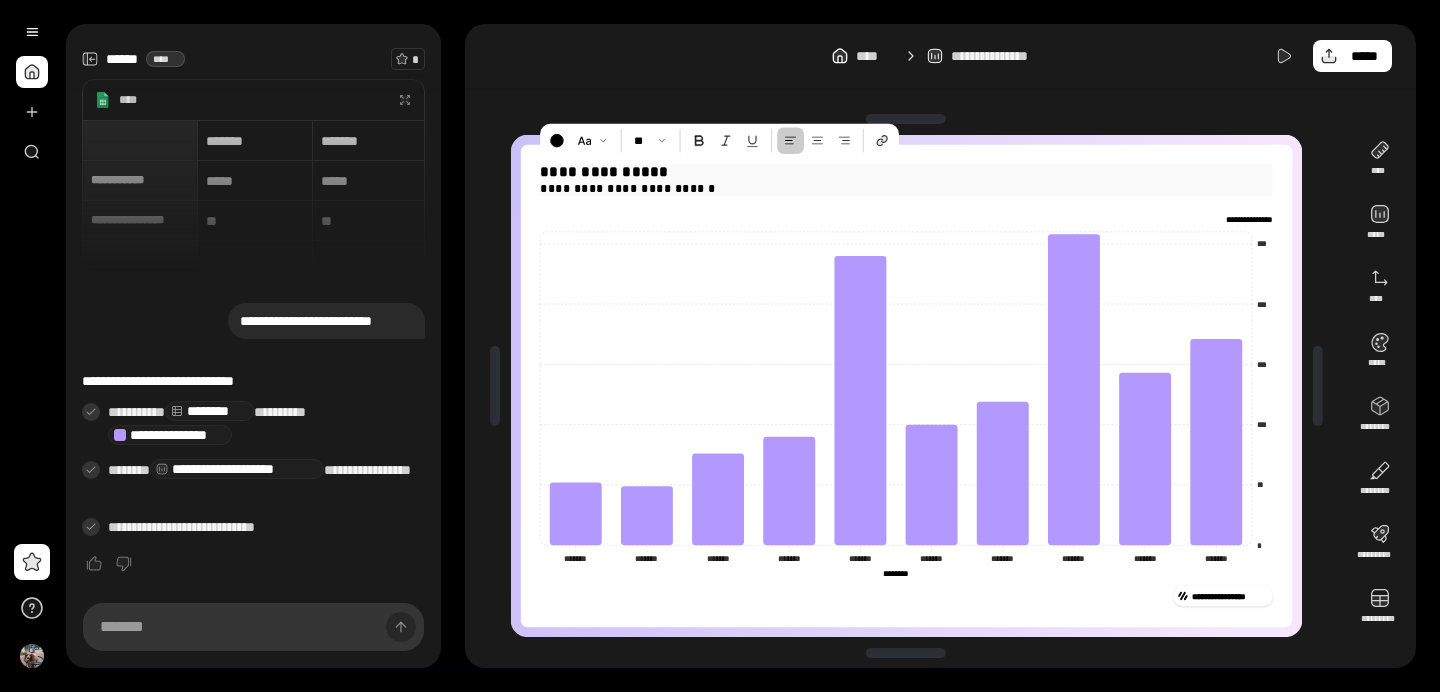 click on "**********" at bounding box center (906, 172) 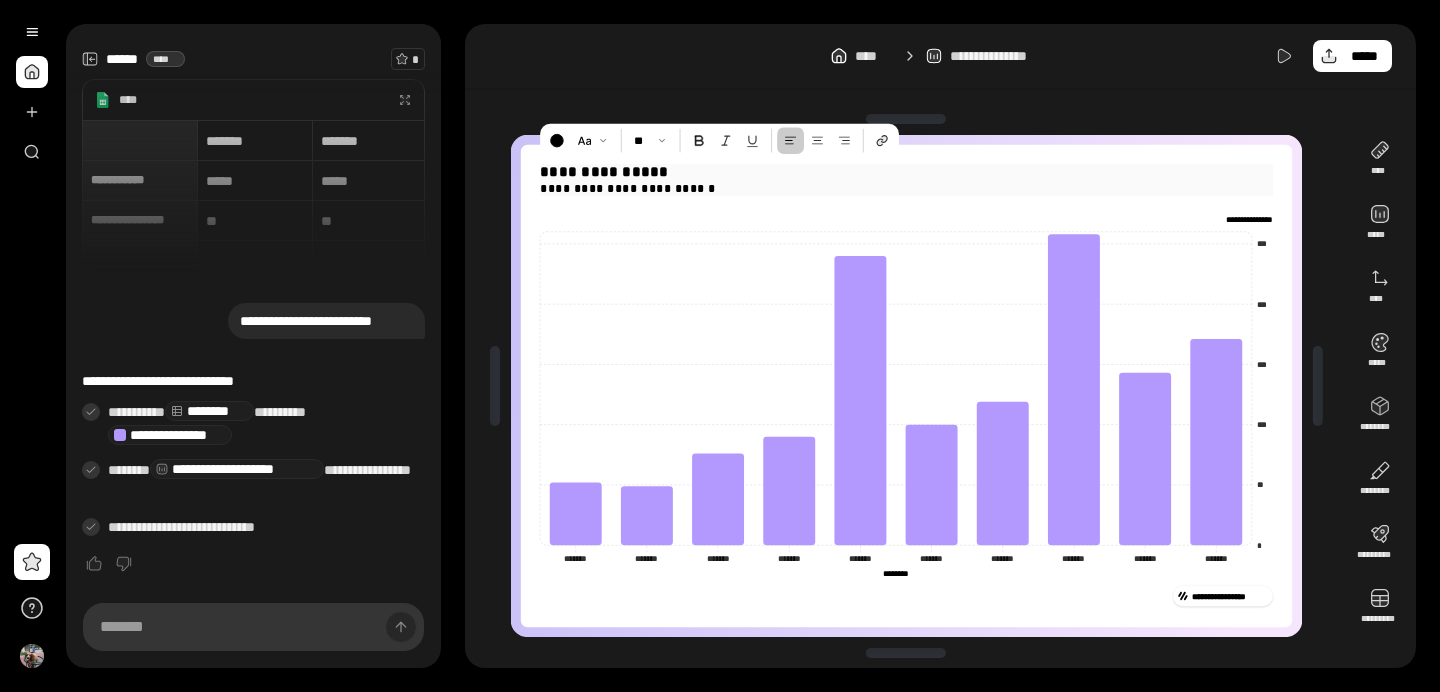 click on "**********" at bounding box center [906, 172] 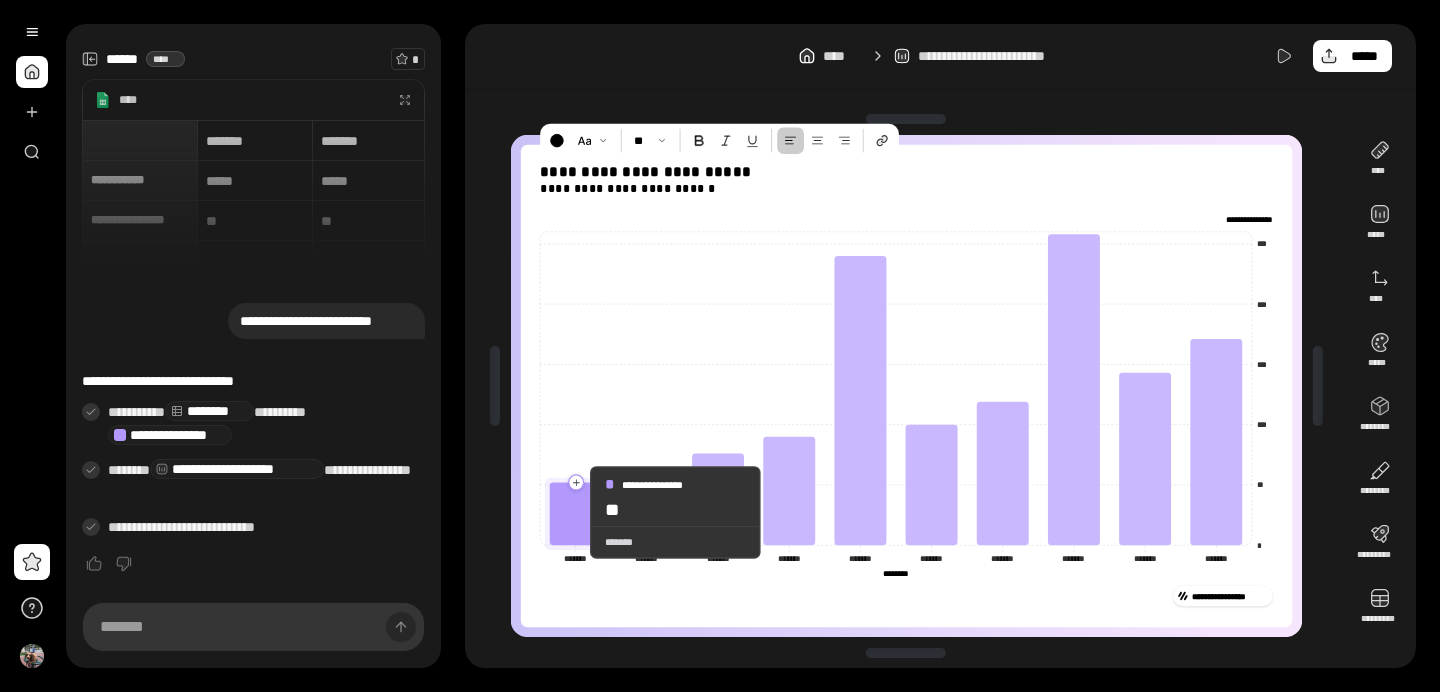 click 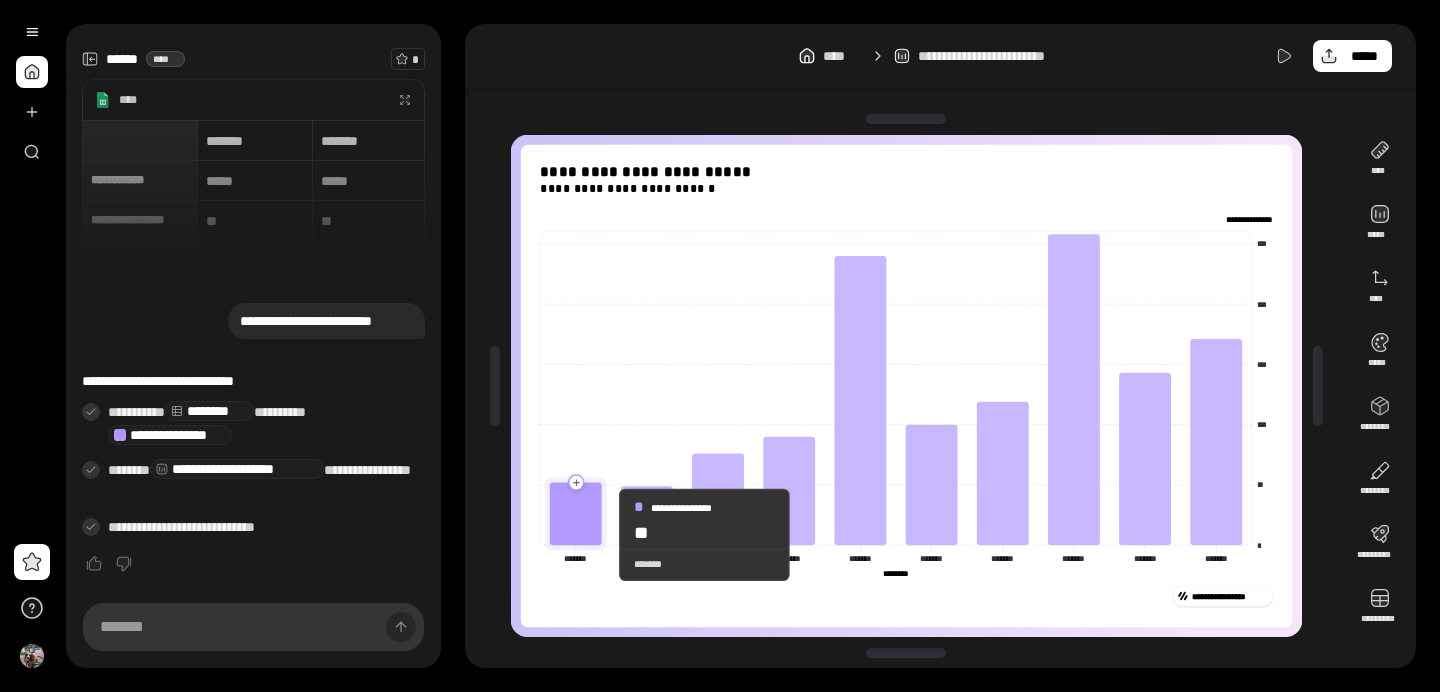 click 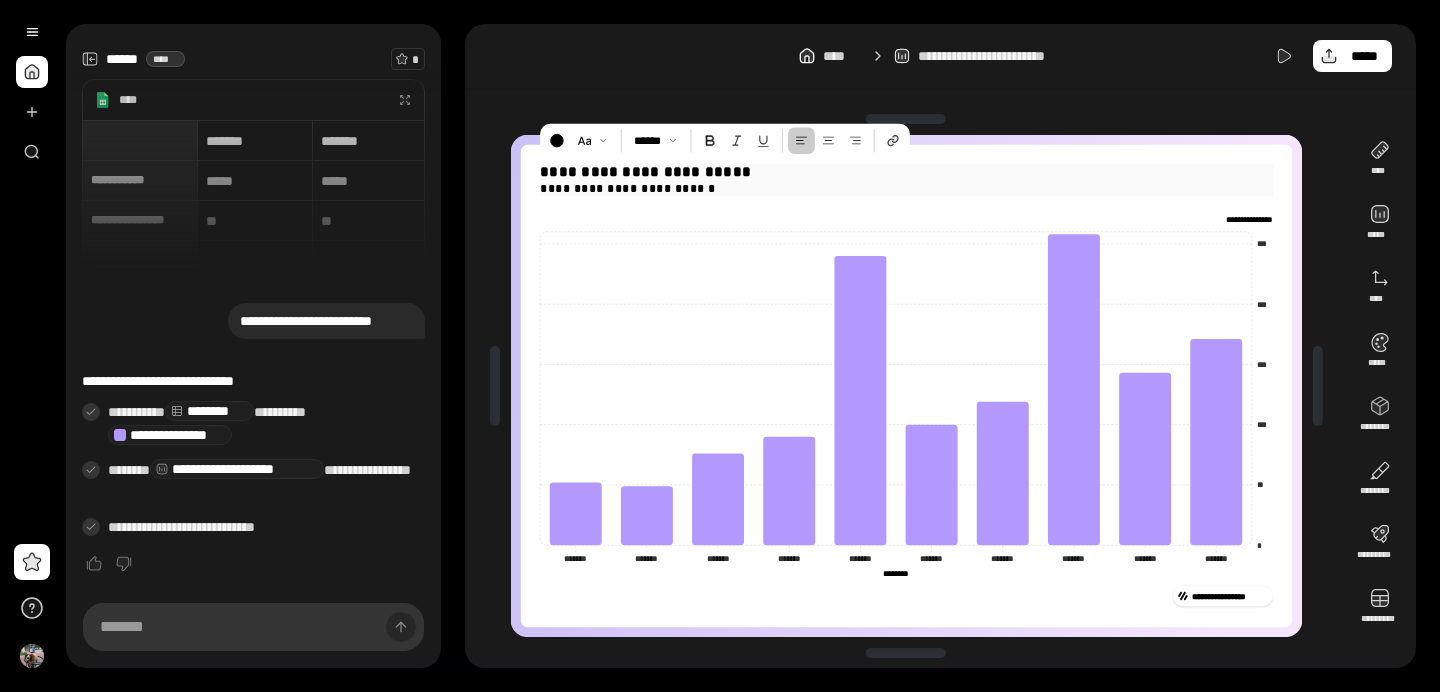 click on "**********" at bounding box center [906, 188] 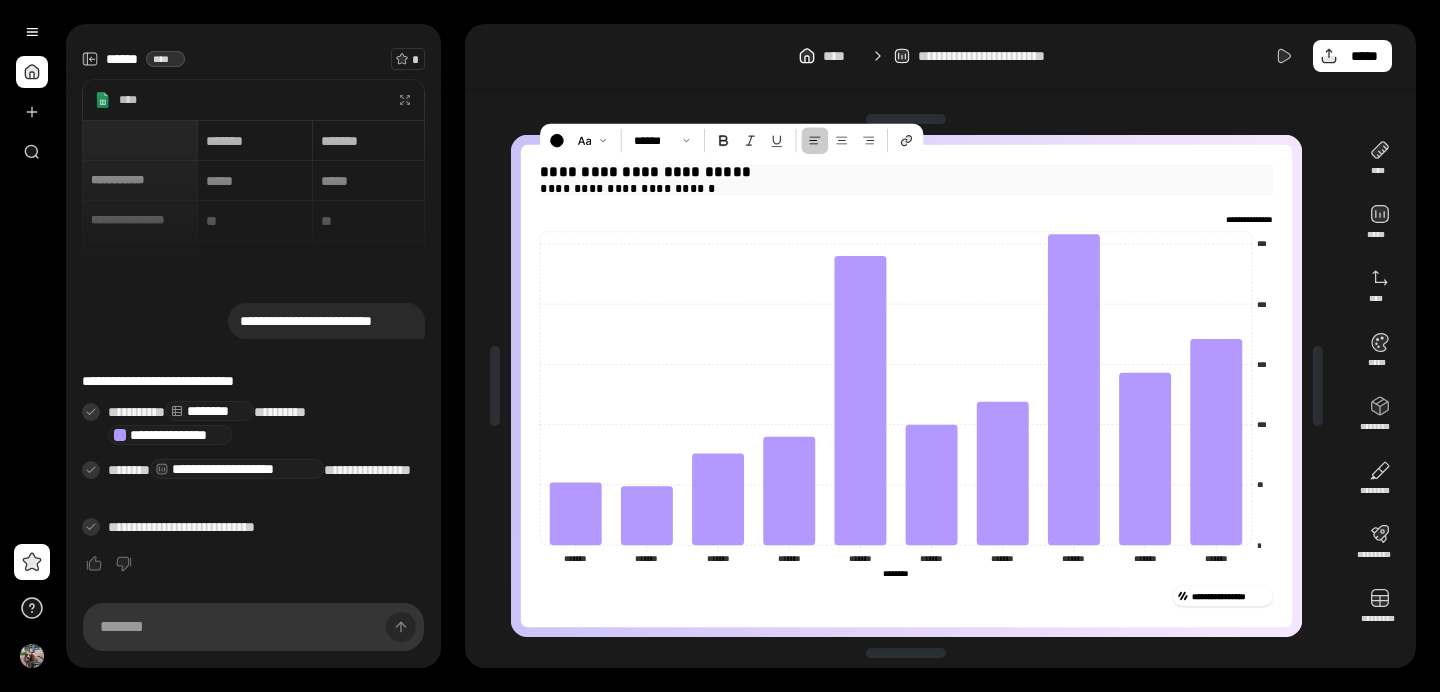 click on "**********" at bounding box center (906, 188) 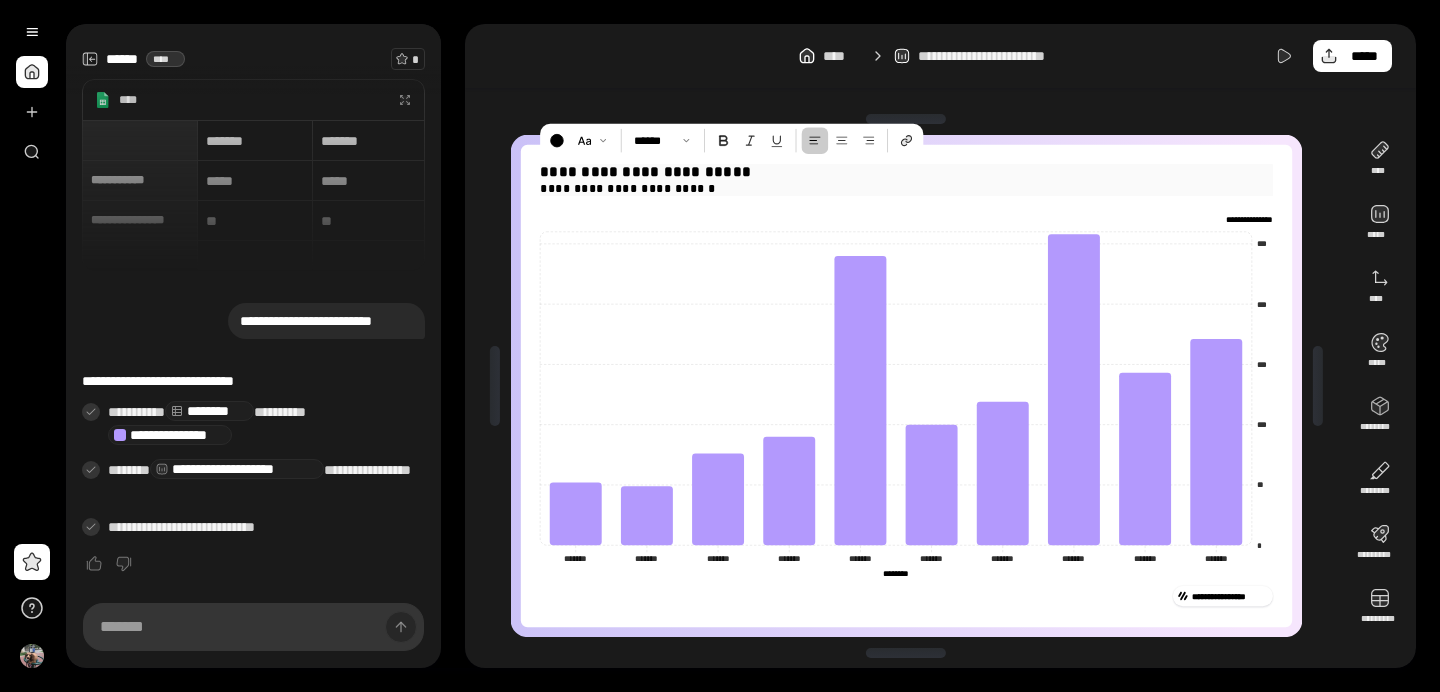 click on "**********" at bounding box center [906, 188] 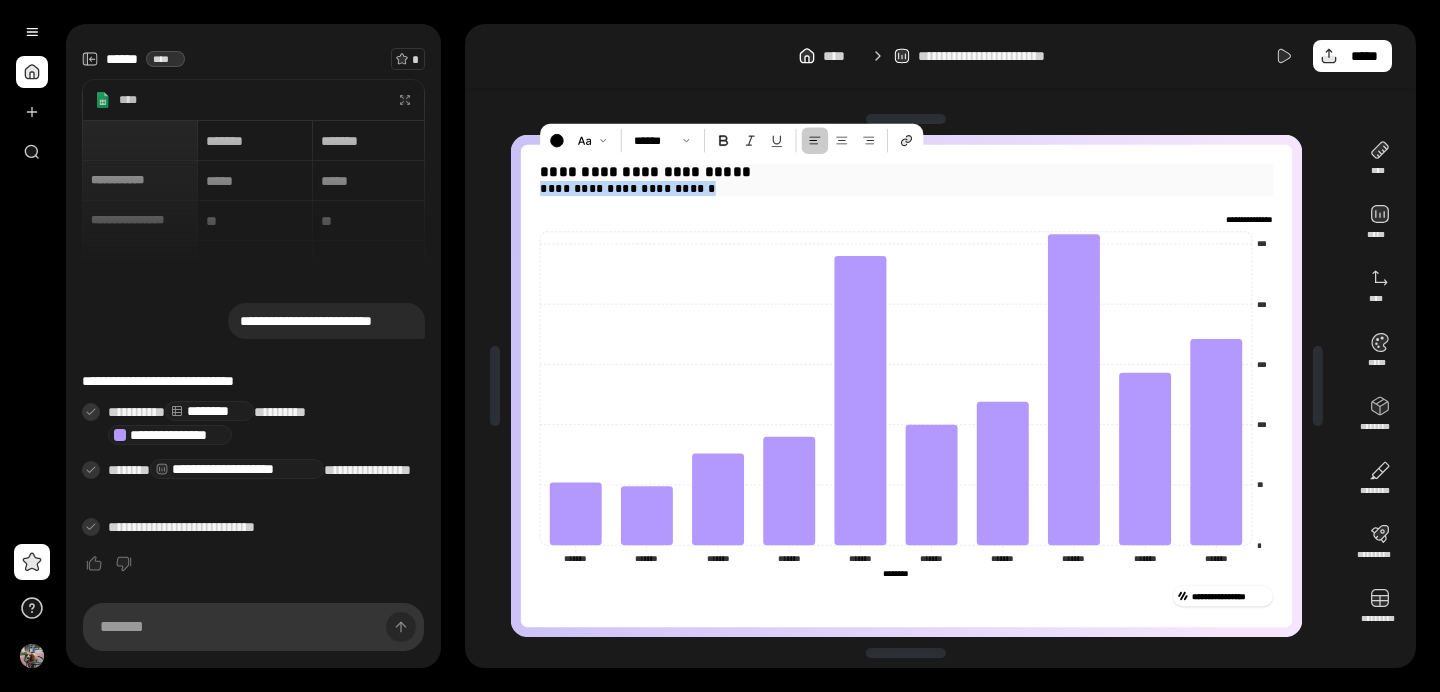 drag, startPoint x: 711, startPoint y: 191, endPoint x: 537, endPoint y: 195, distance: 174.04597 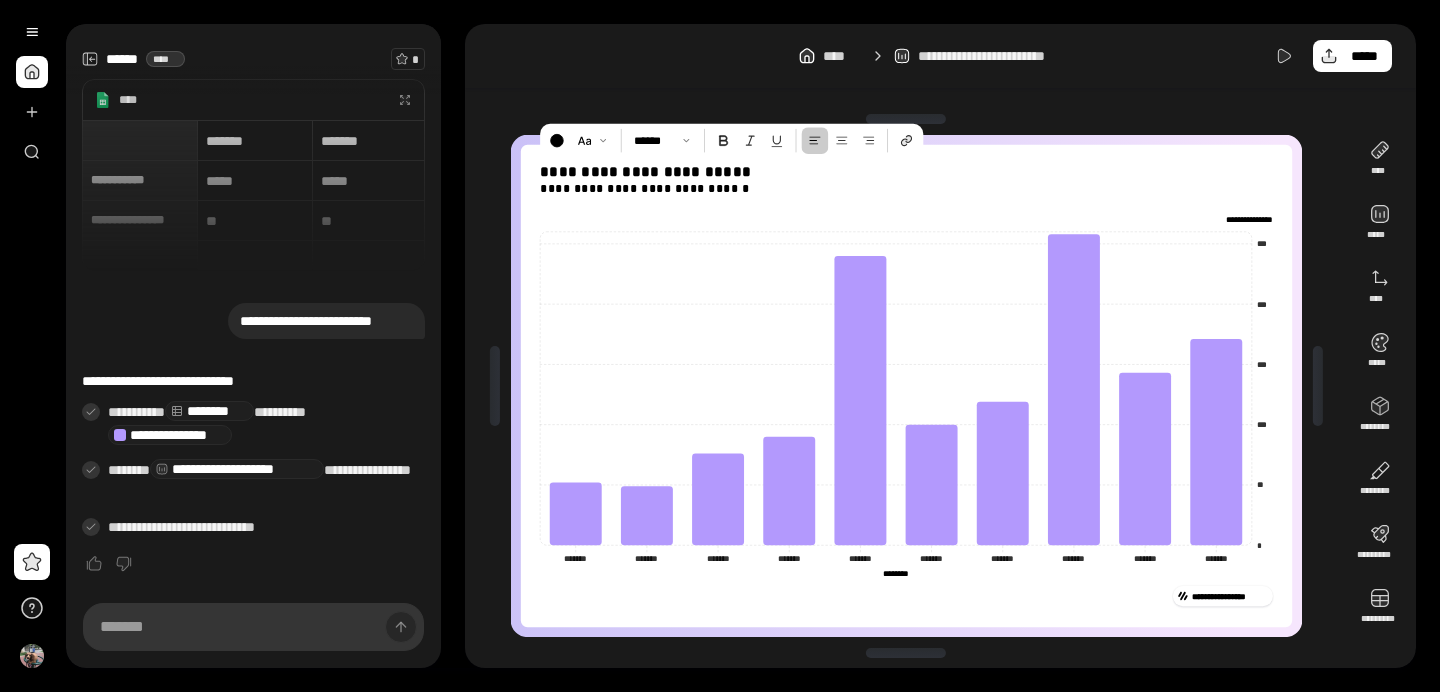click on "**********" at bounding box center [940, 346] 